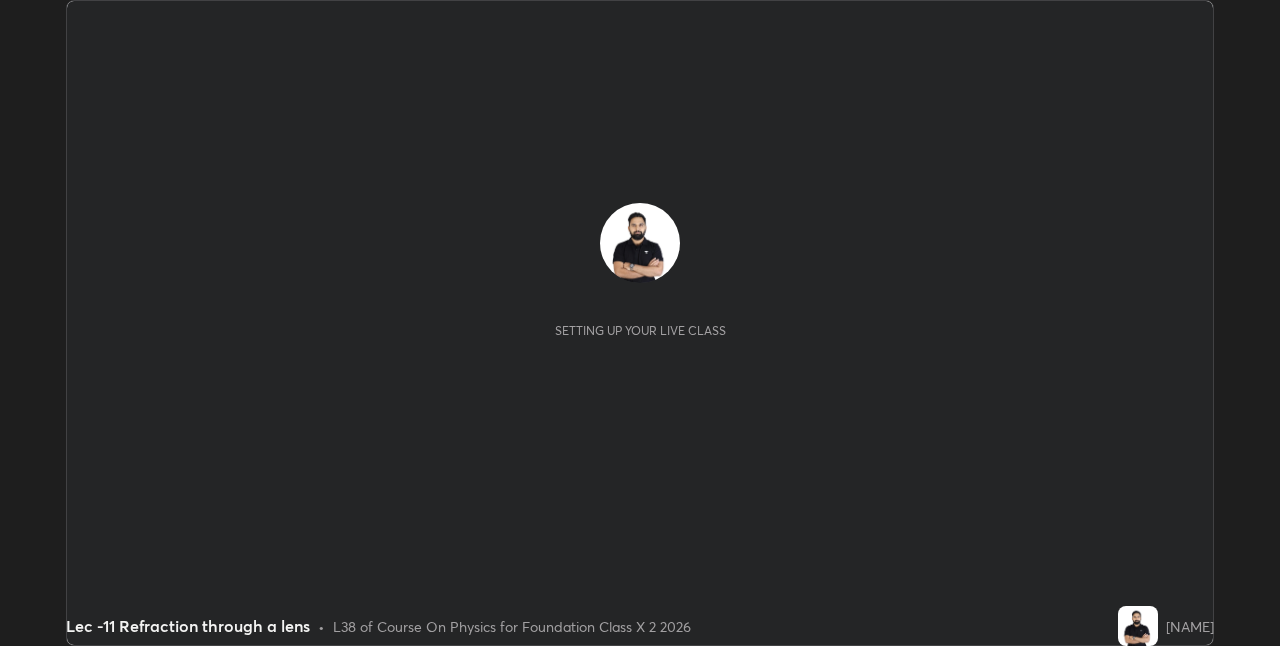 scroll, scrollTop: 0, scrollLeft: 0, axis: both 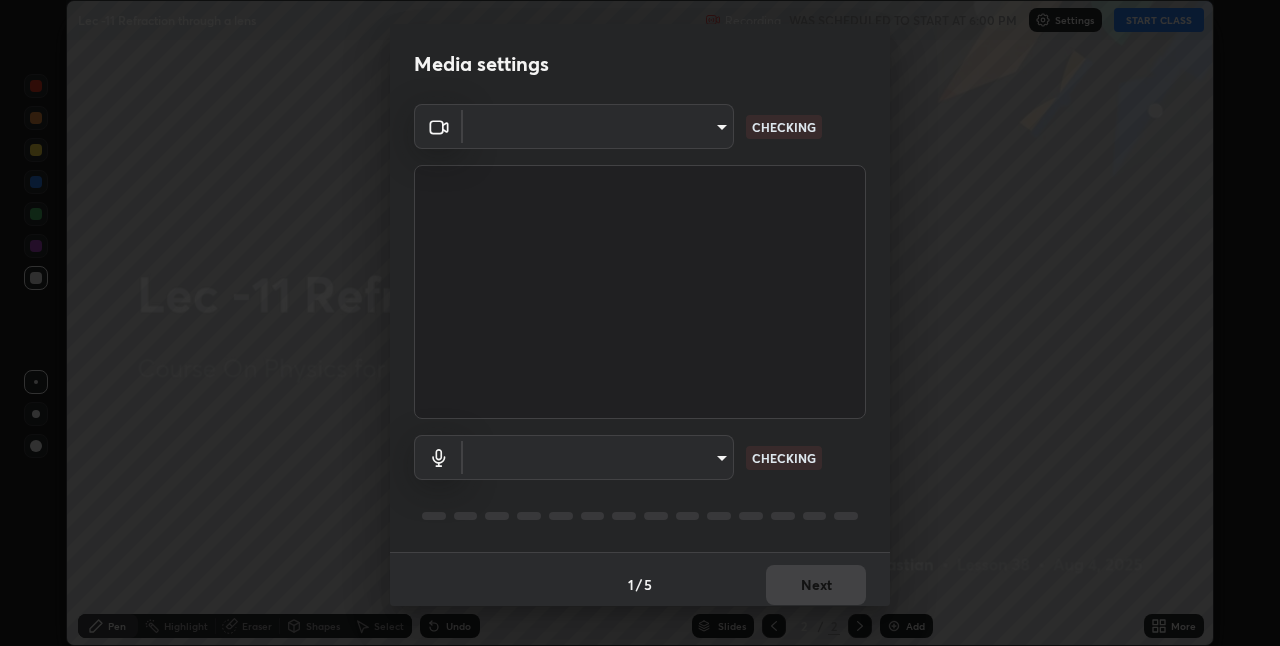 type on "4325113f5150d2eb00f74217ab665fa957d37049b6e54c8d92697f499d53718f" 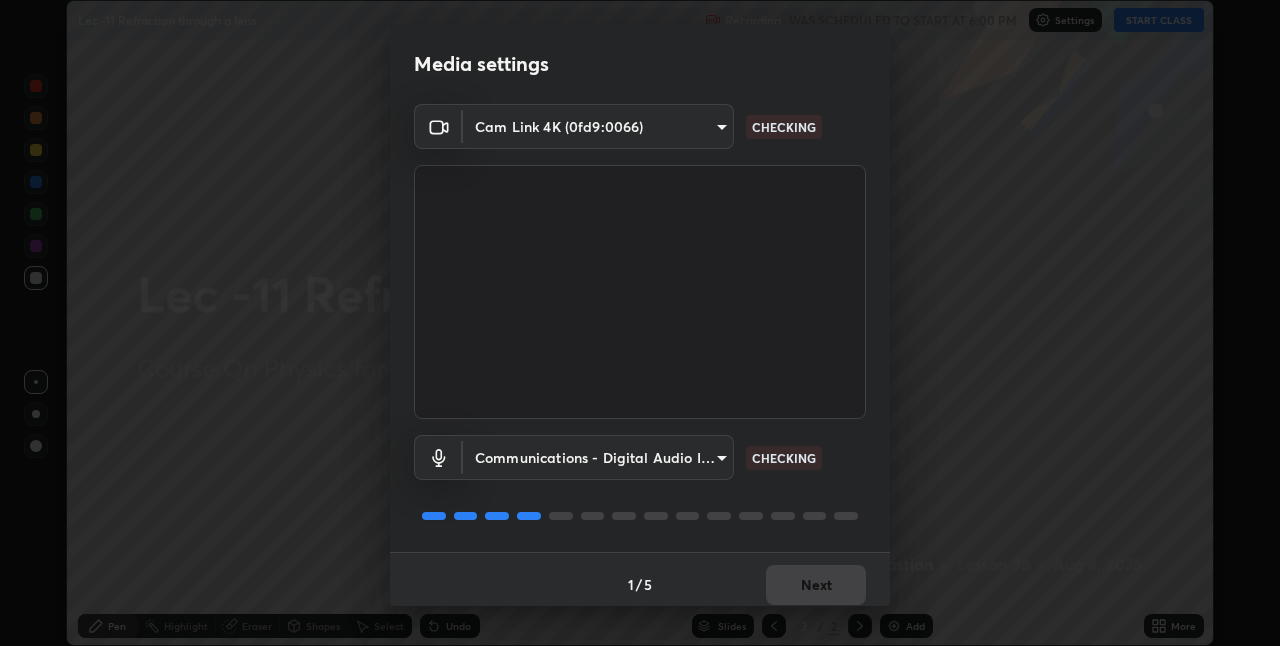 scroll, scrollTop: 10, scrollLeft: 0, axis: vertical 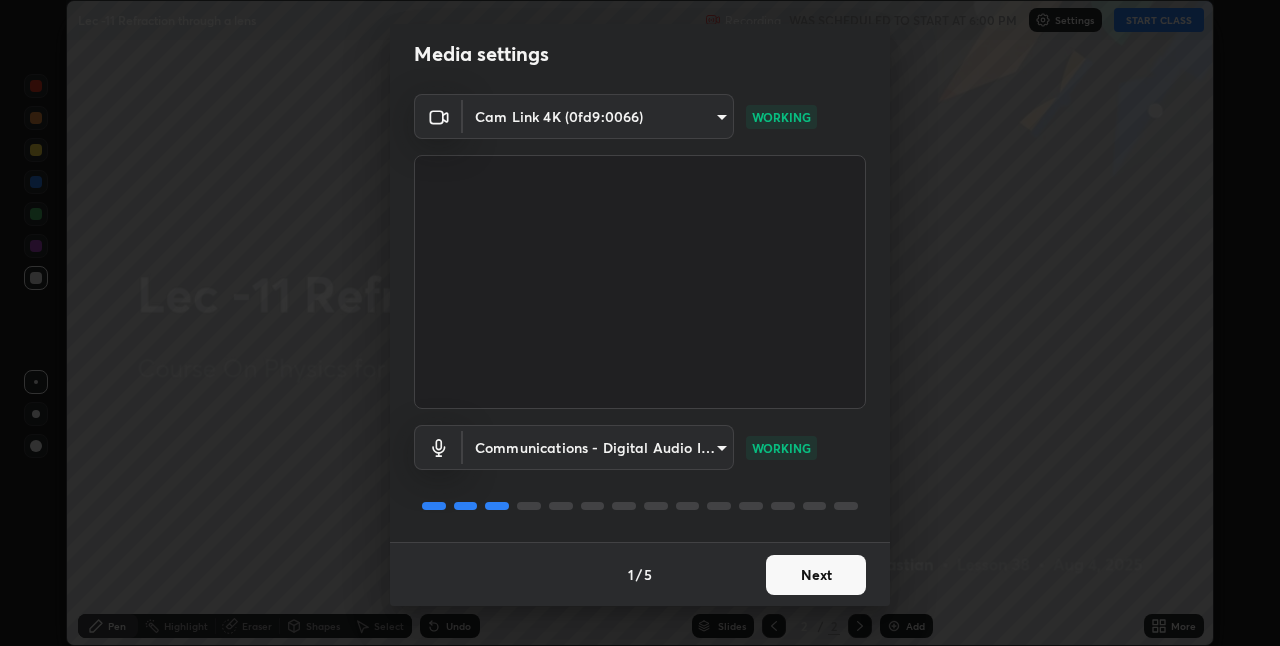 click on "Next" at bounding box center [816, 575] 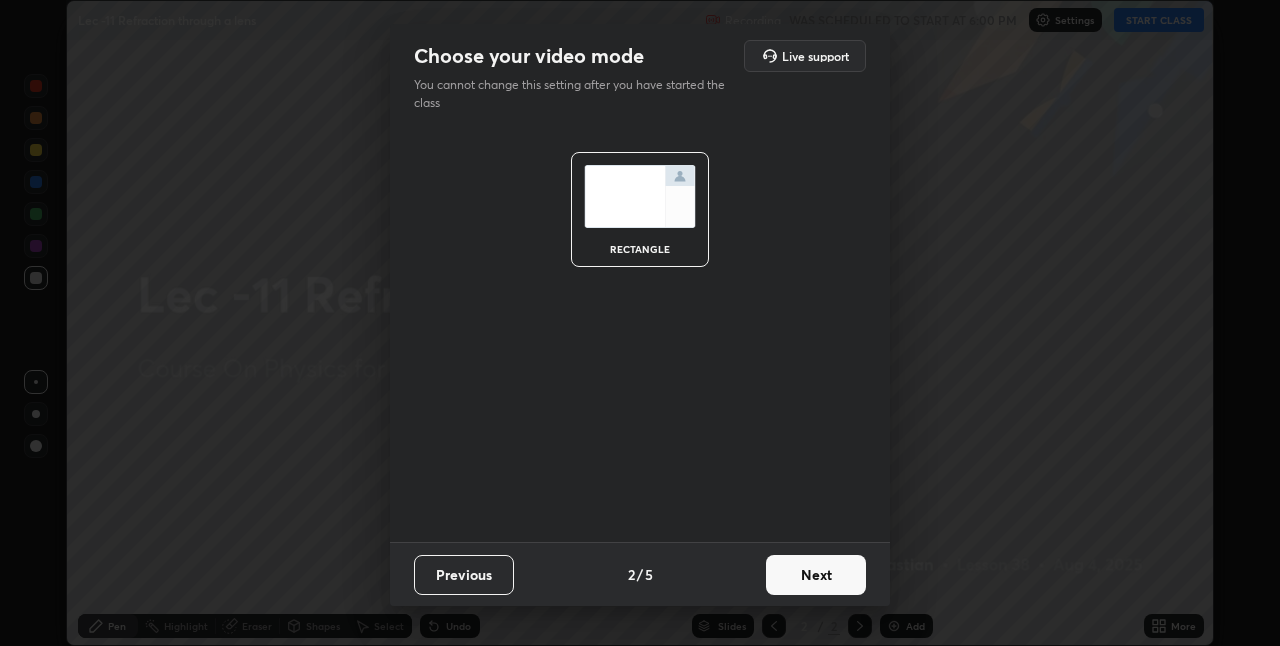 scroll, scrollTop: 0, scrollLeft: 0, axis: both 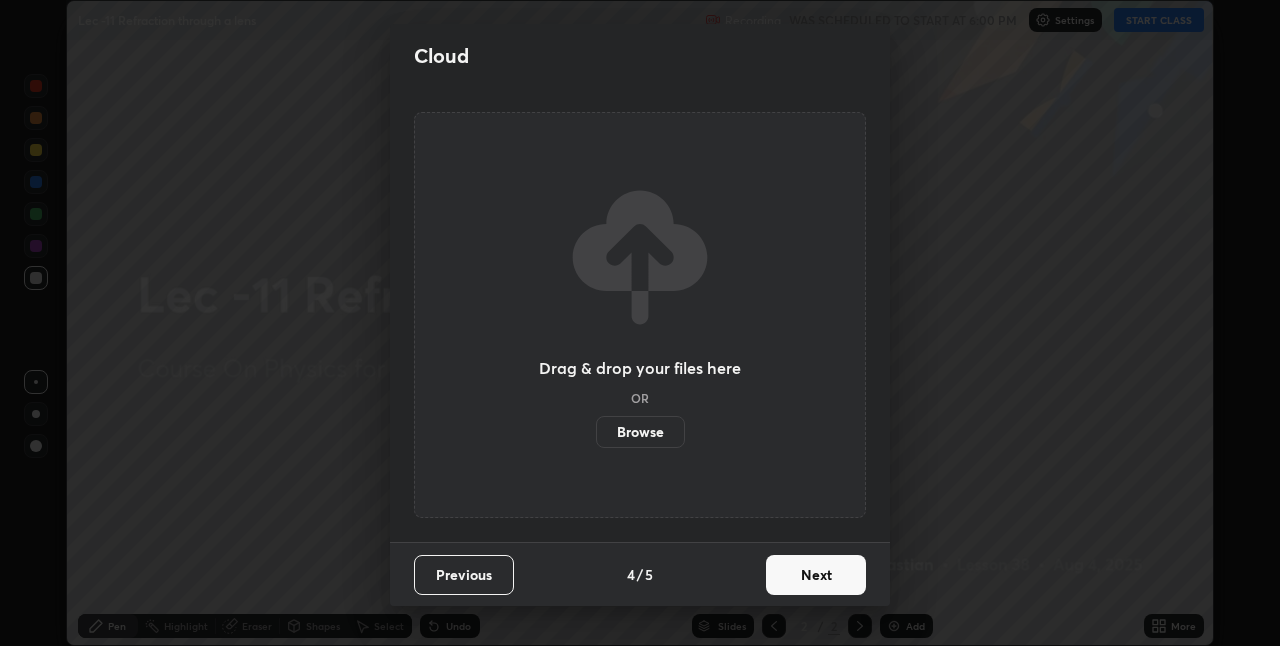 click on "Next" at bounding box center [816, 575] 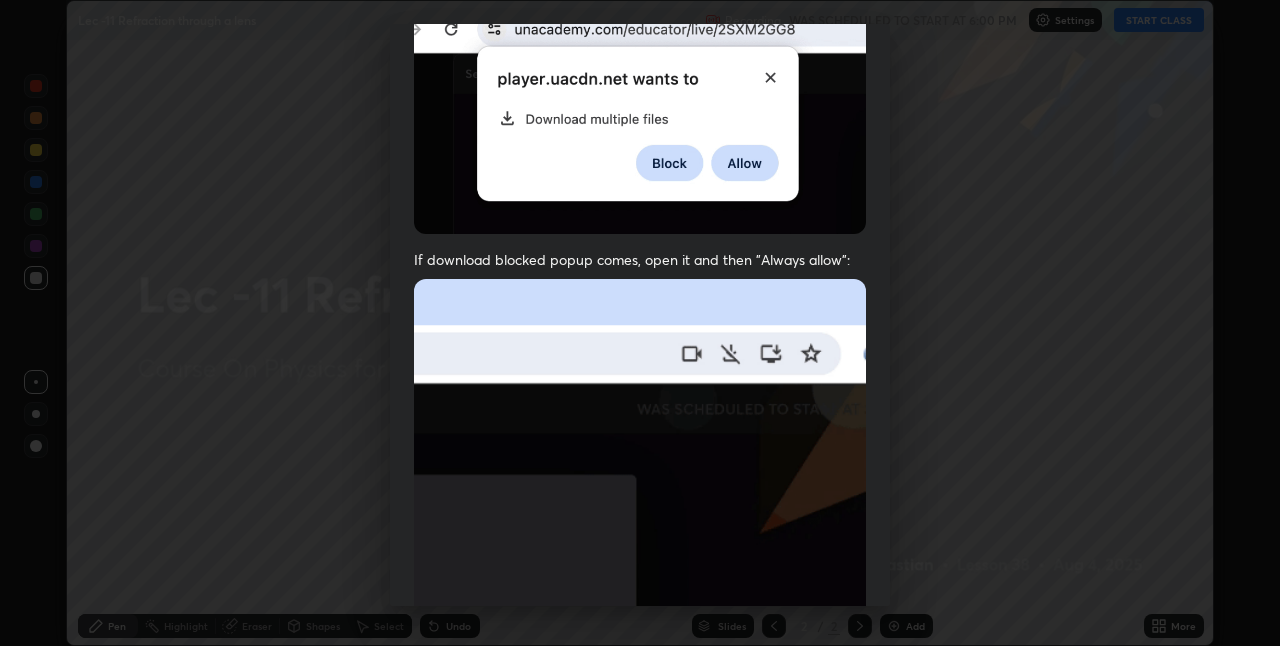 scroll, scrollTop: 418, scrollLeft: 0, axis: vertical 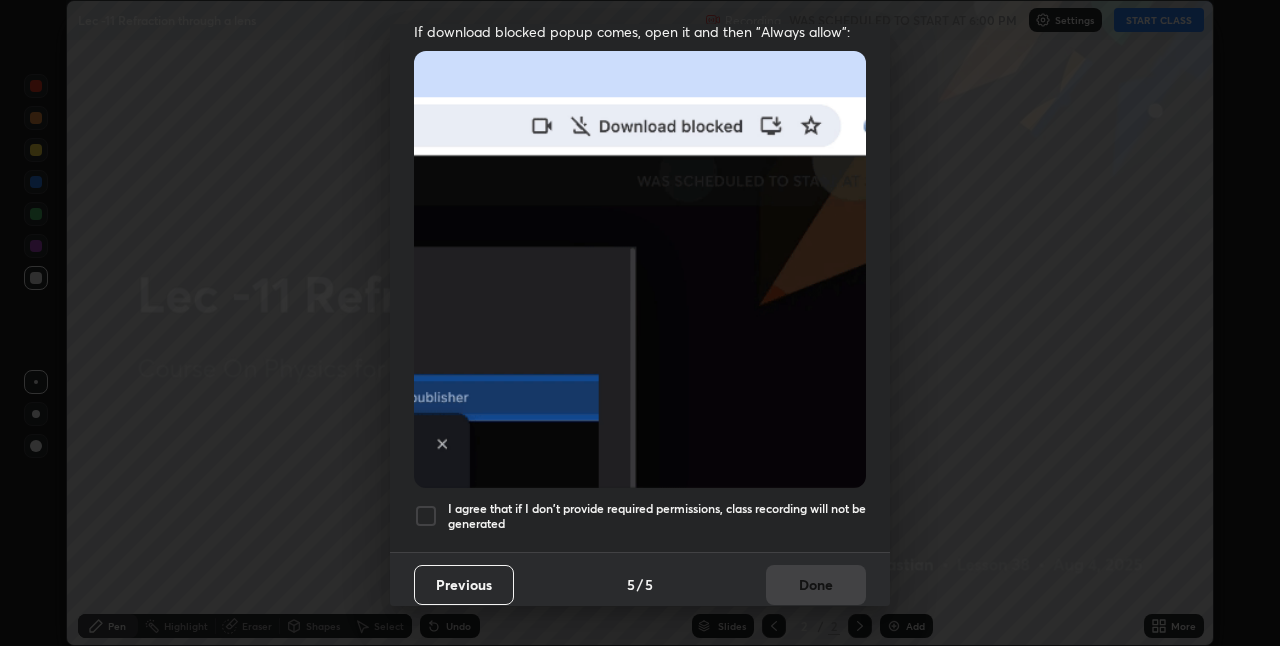 click at bounding box center [426, 516] 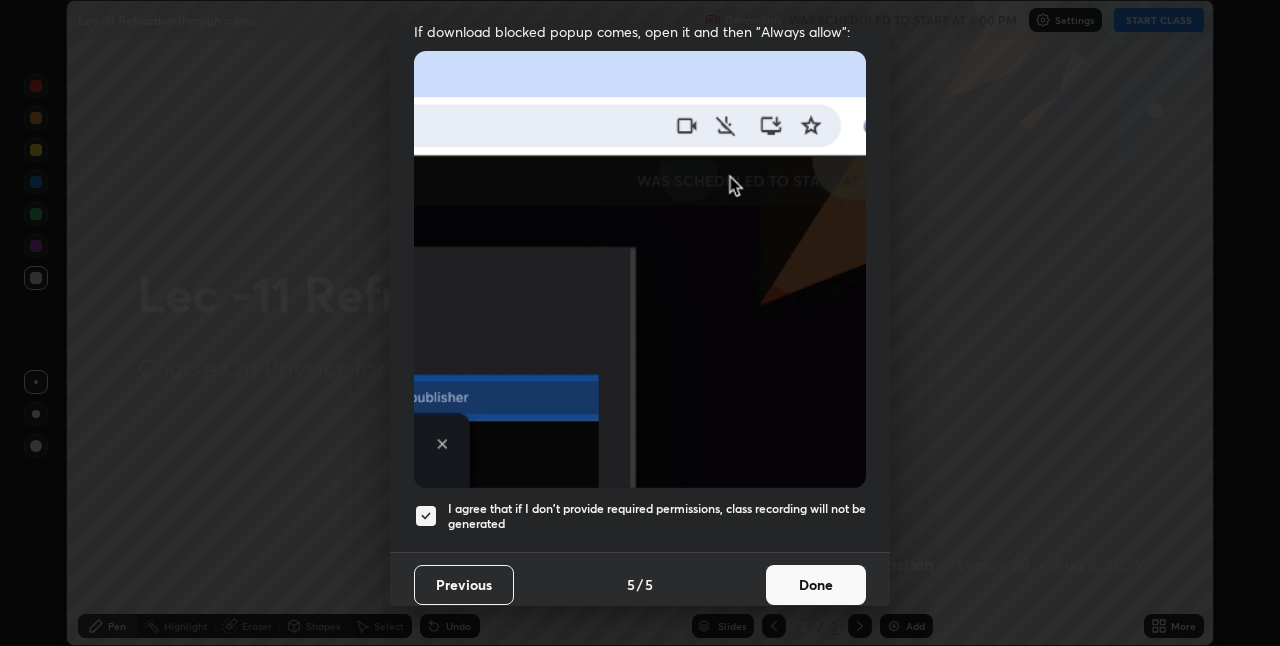 click on "Previous" at bounding box center (464, 585) 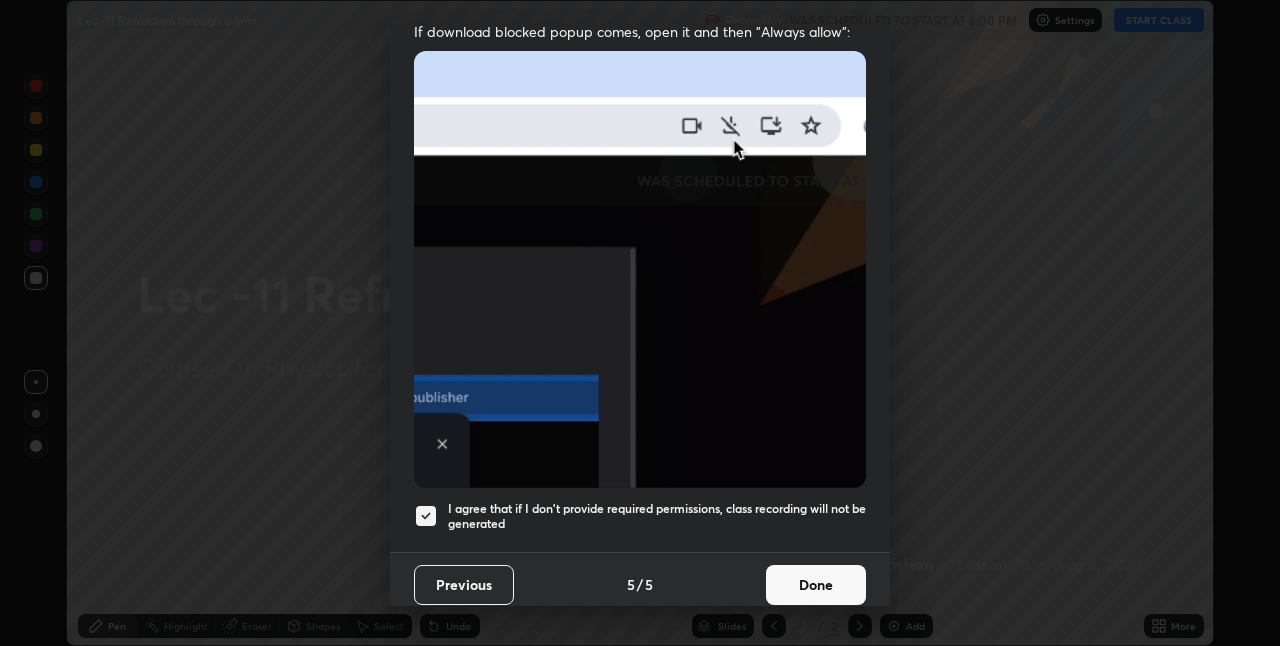 scroll, scrollTop: 0, scrollLeft: 0, axis: both 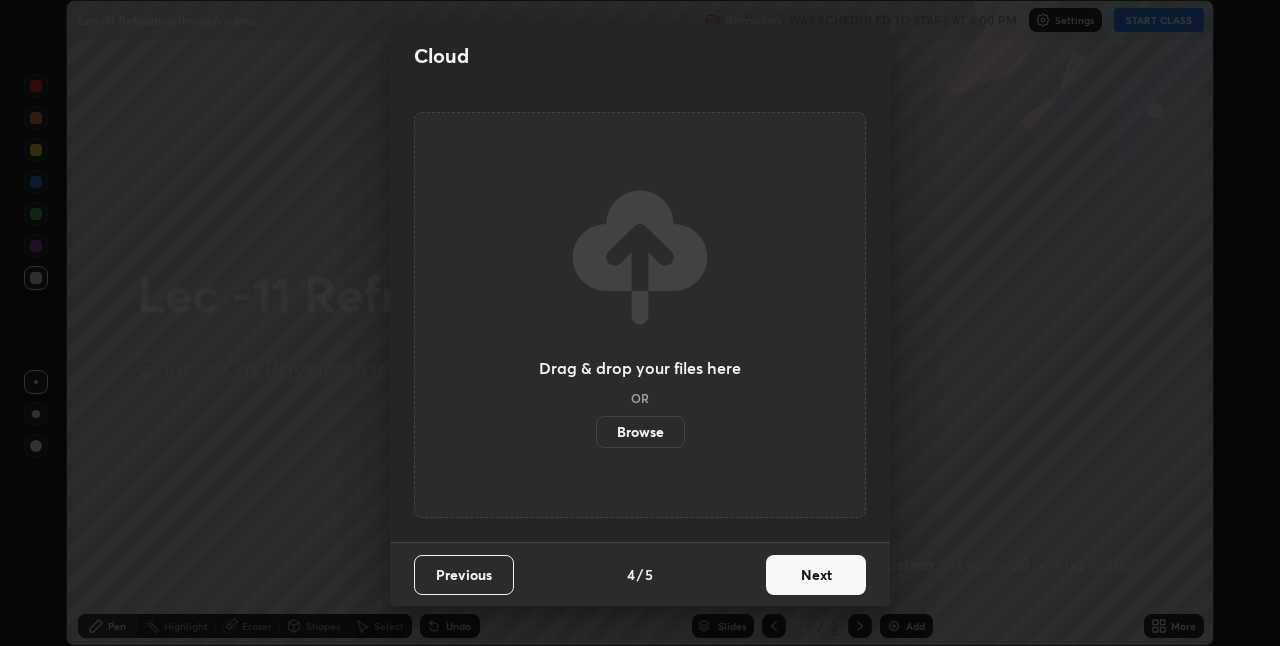 click on "Browse" at bounding box center [640, 432] 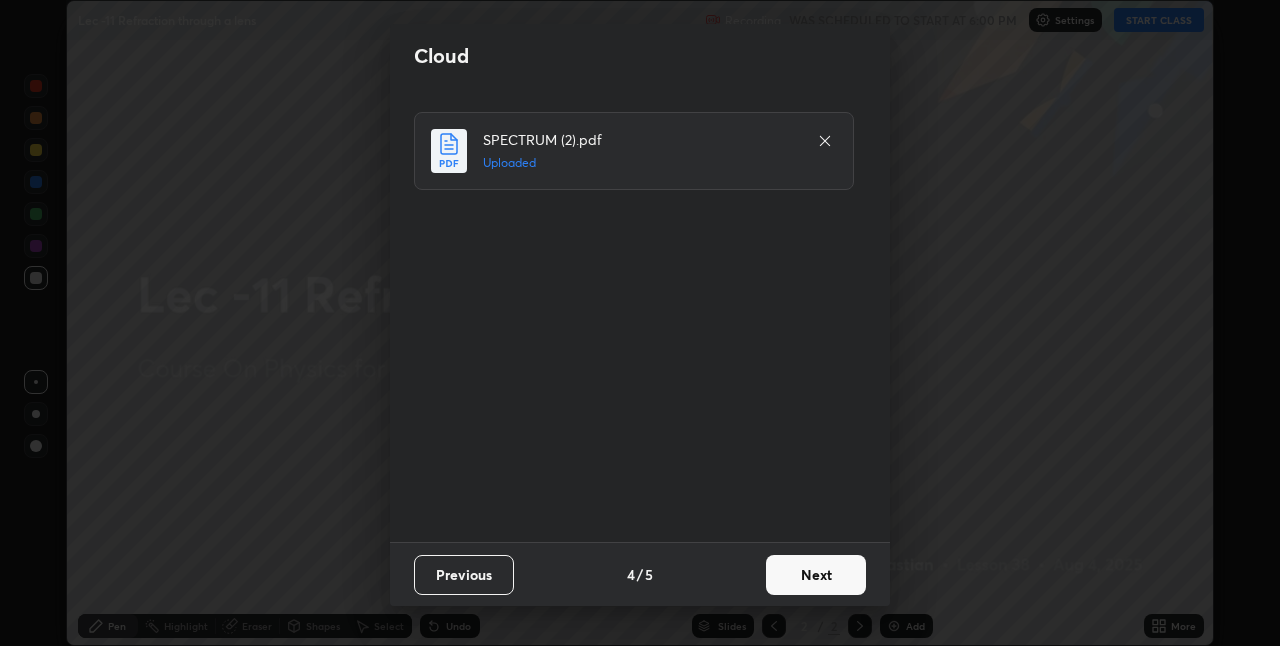 click on "Next" at bounding box center (816, 575) 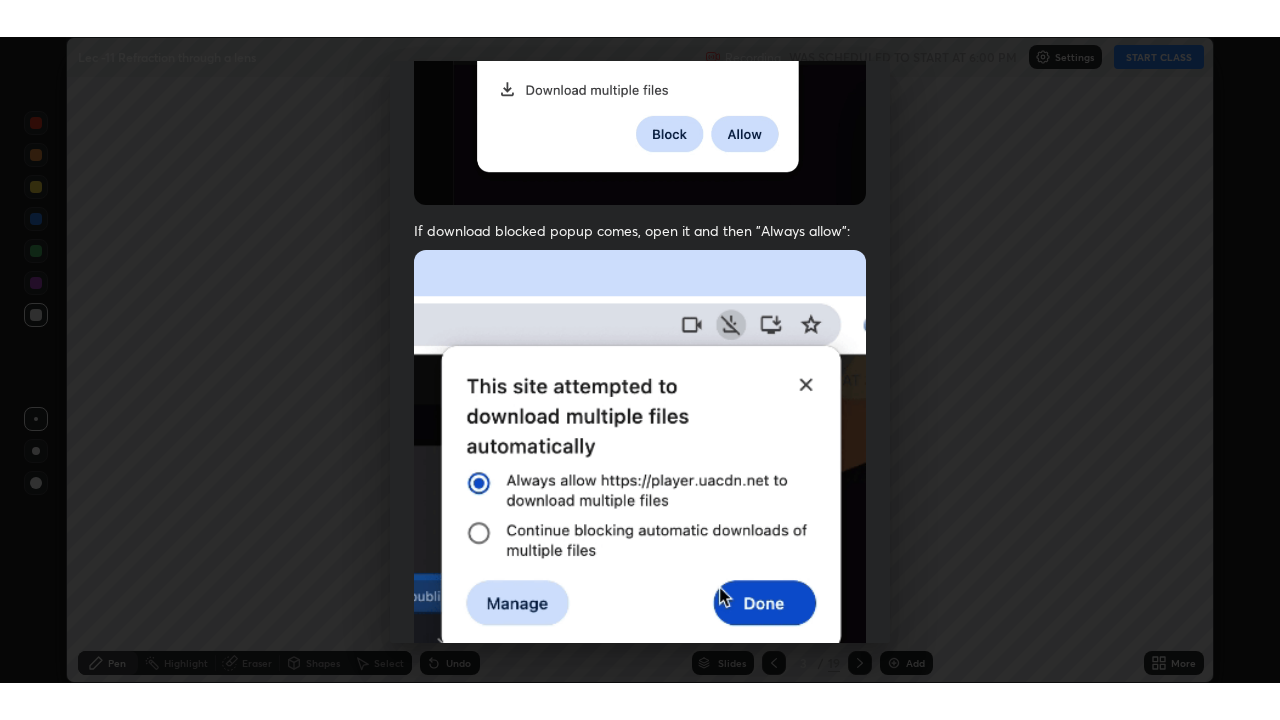 scroll, scrollTop: 418, scrollLeft: 0, axis: vertical 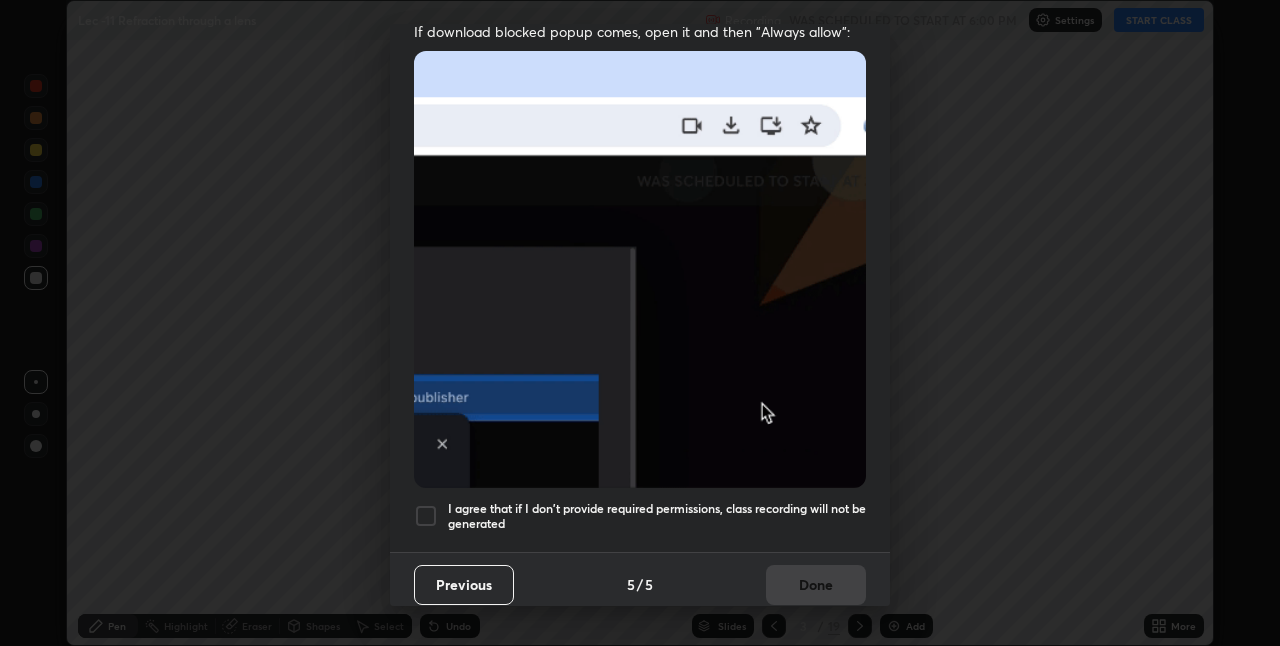 click at bounding box center [426, 516] 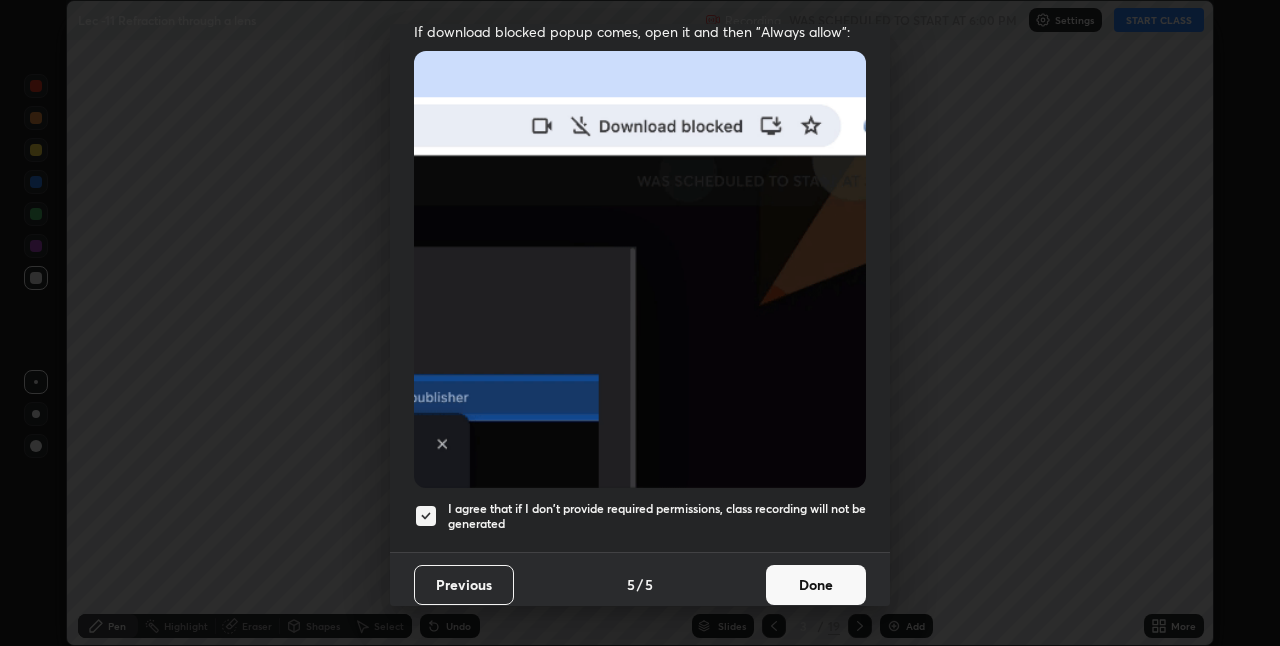 click on "Done" at bounding box center [816, 585] 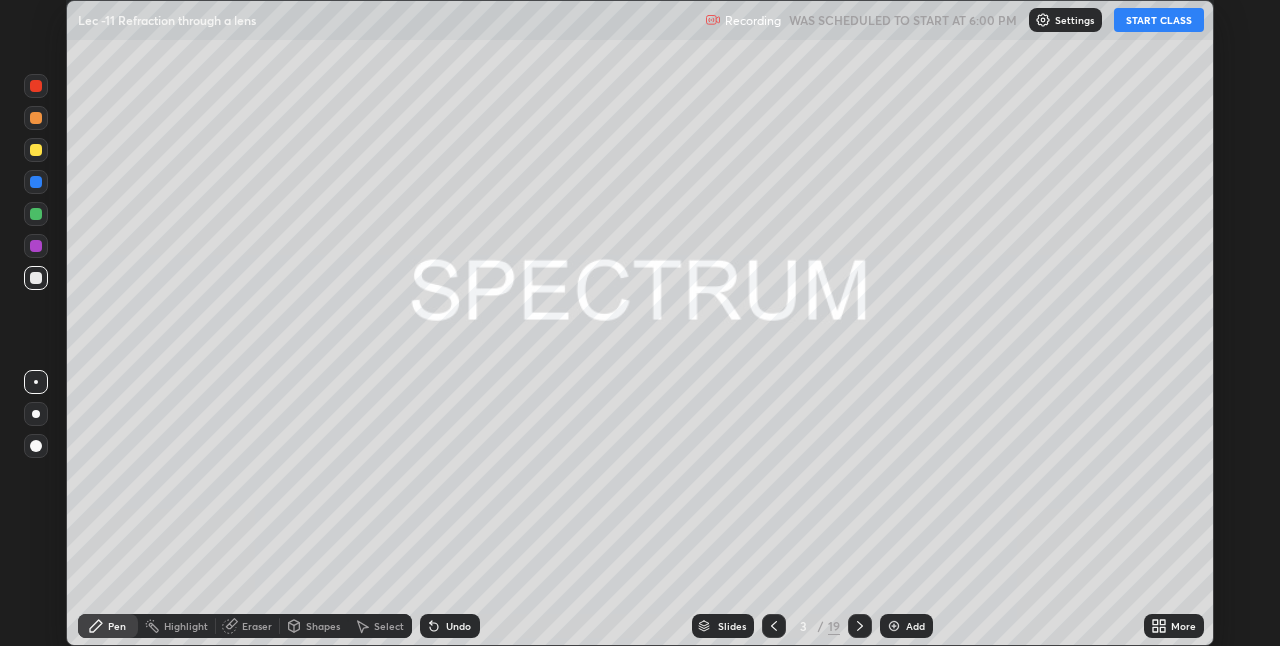 click 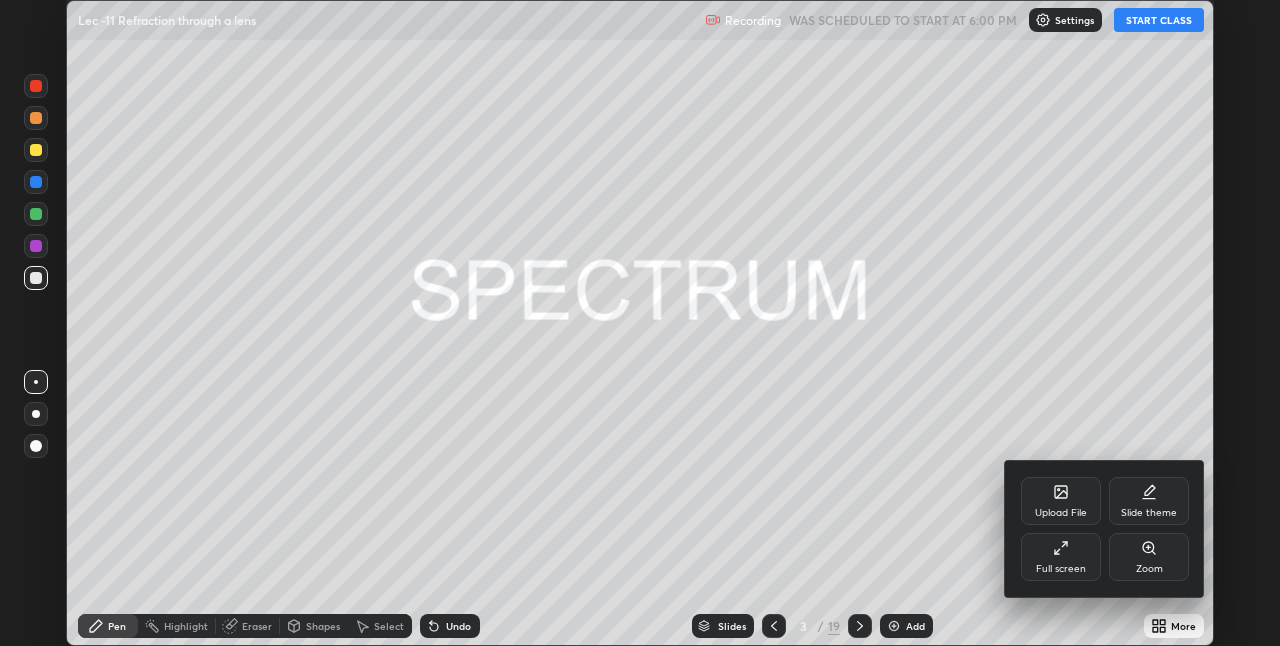 click on "Full screen" at bounding box center [1061, 557] 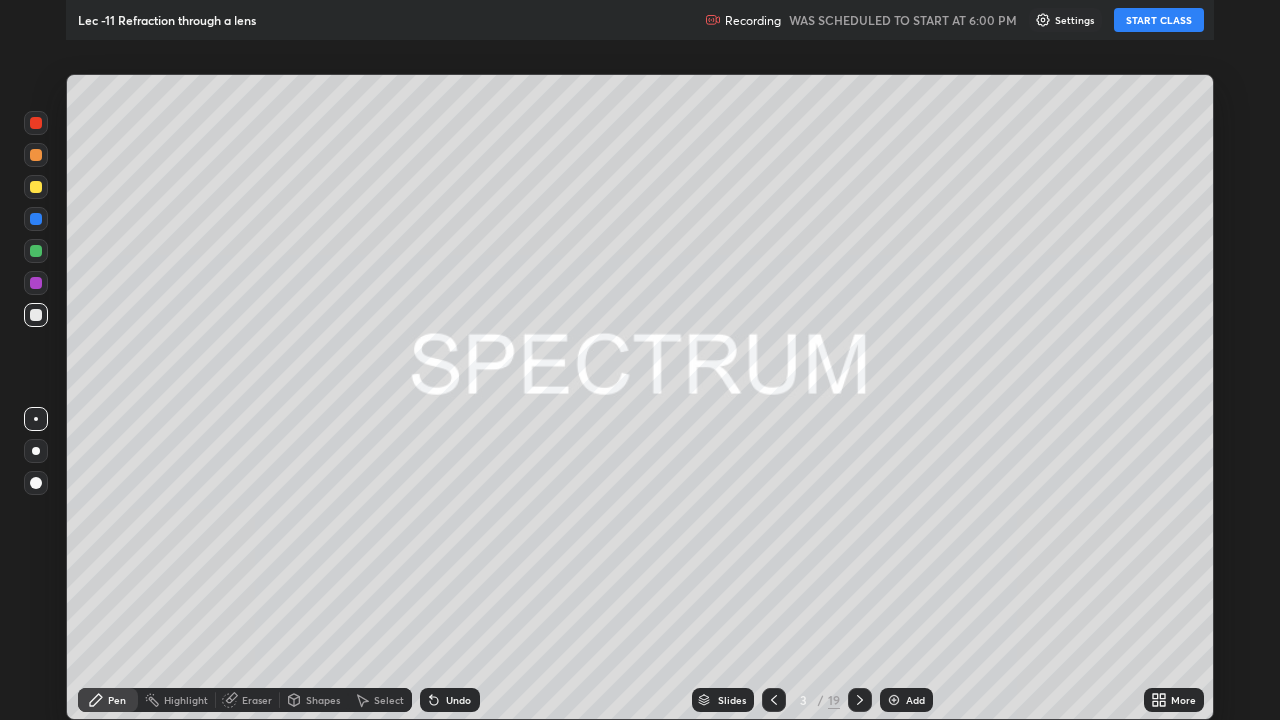 scroll, scrollTop: 99280, scrollLeft: 98720, axis: both 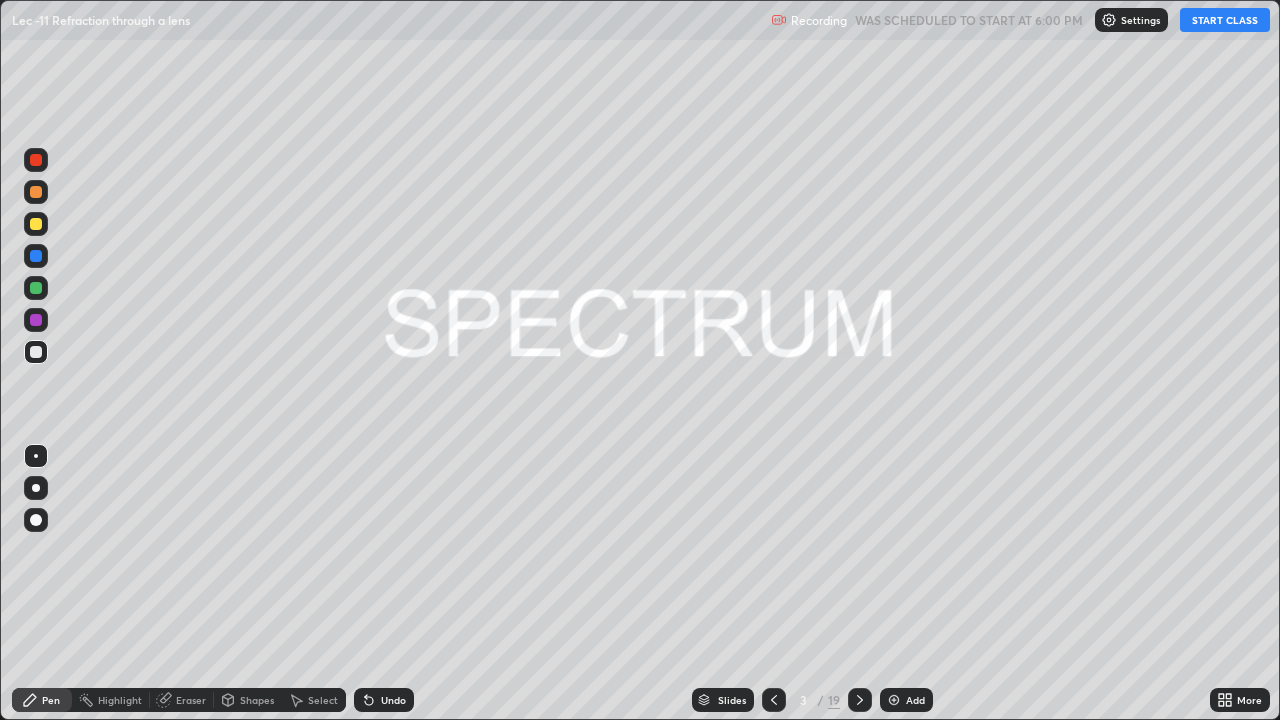 click on "START CLASS" at bounding box center (1225, 20) 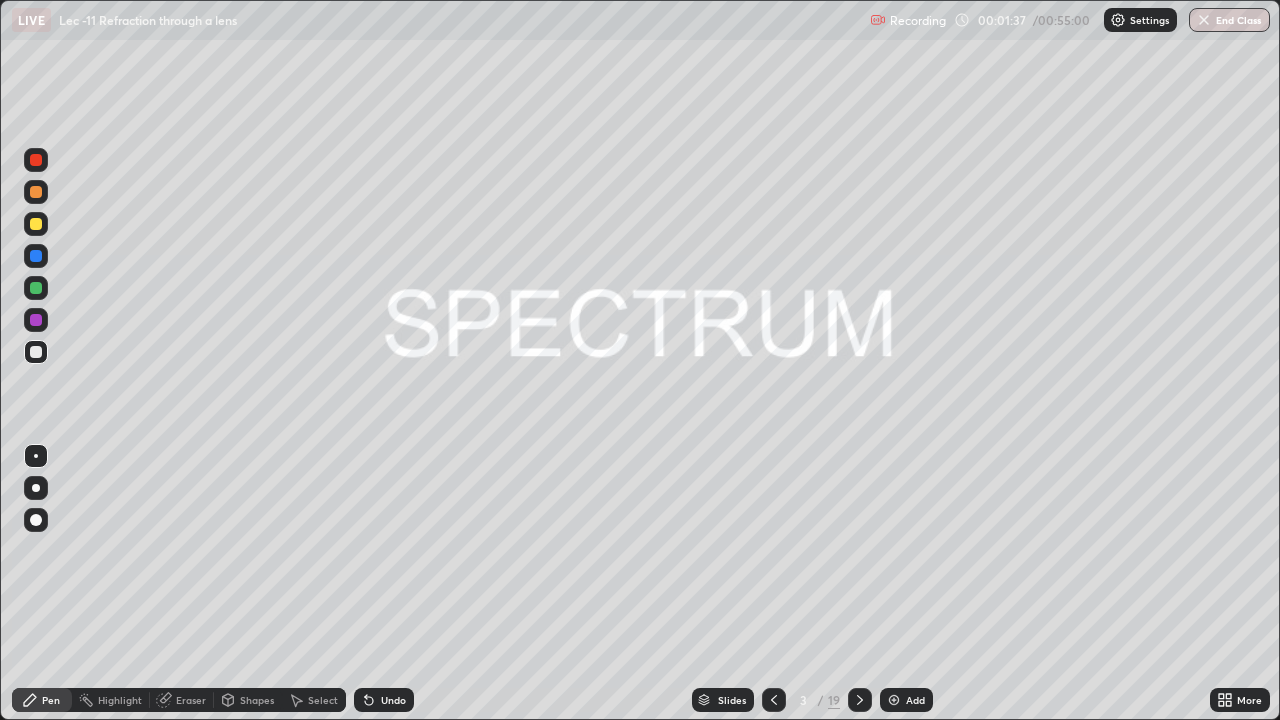 click at bounding box center (894, 700) 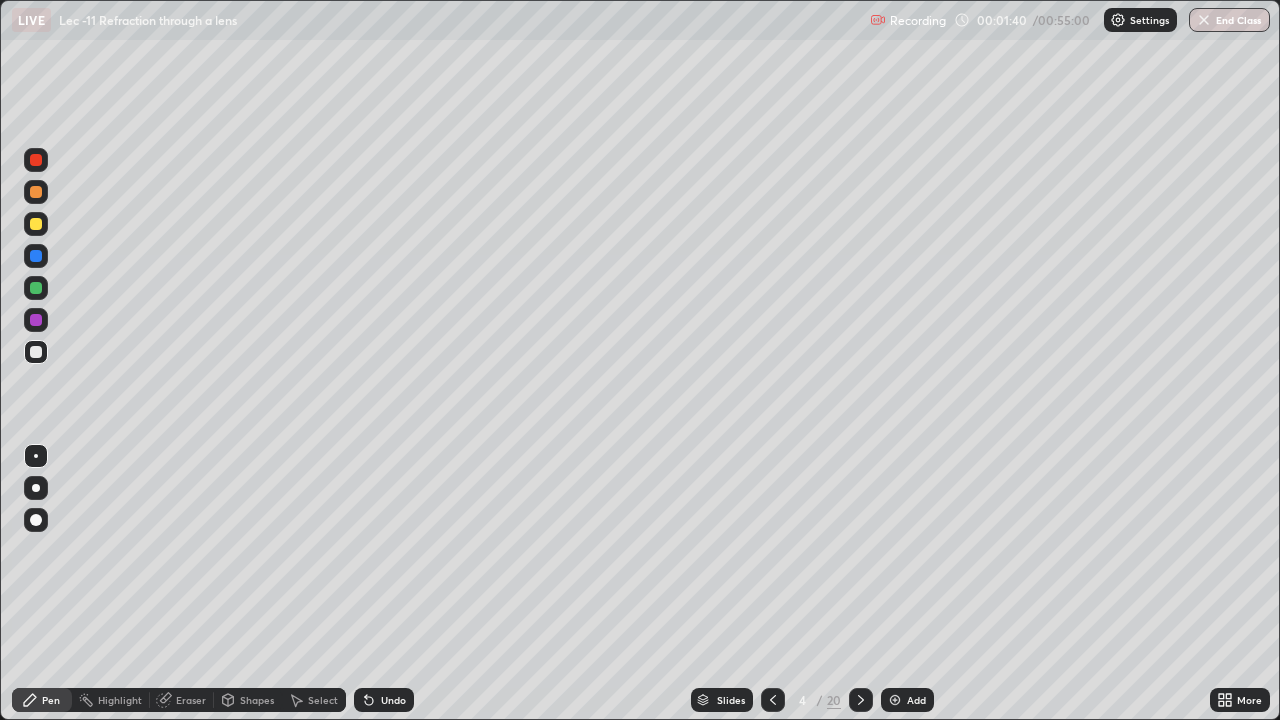click at bounding box center (861, 700) 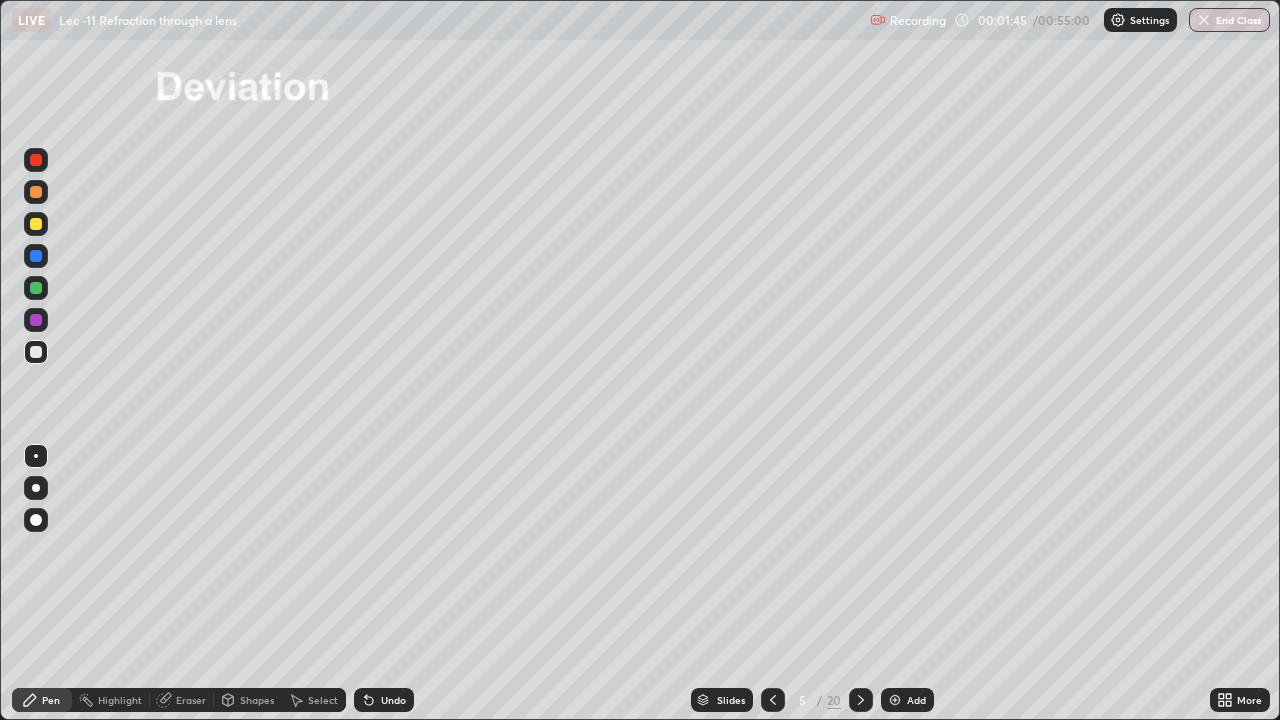 click at bounding box center (36, 288) 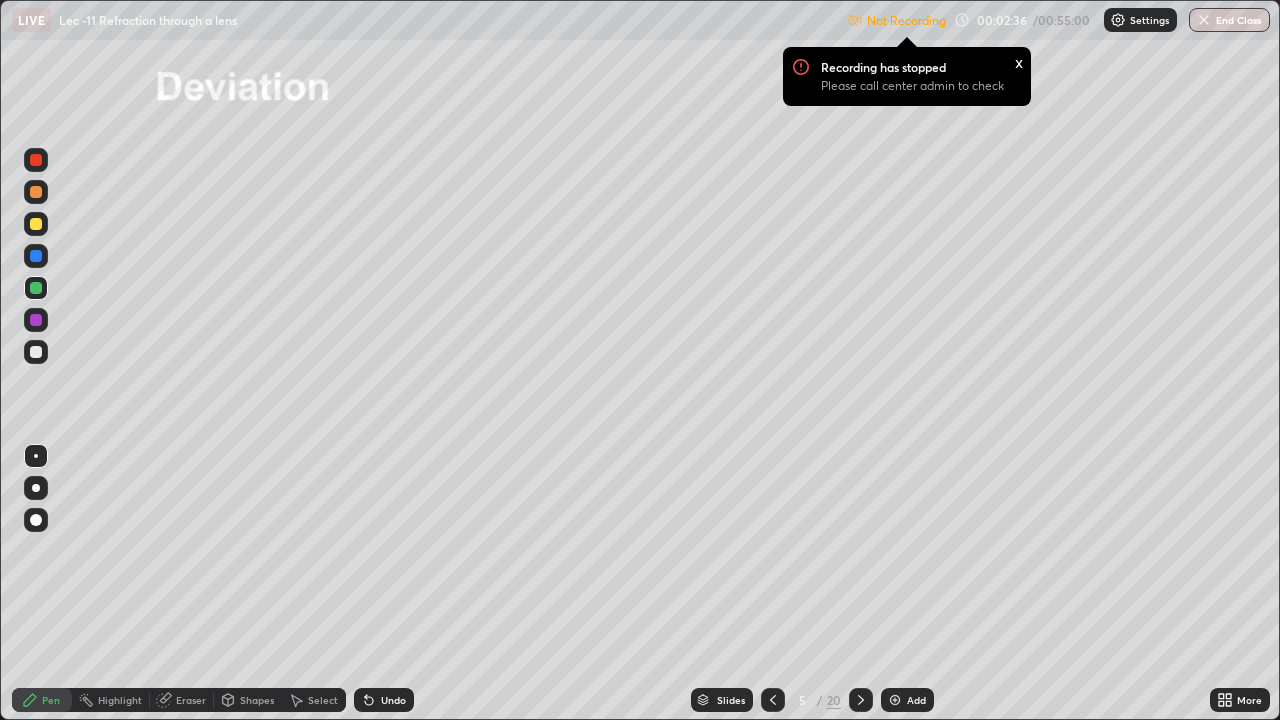 click at bounding box center [36, 320] 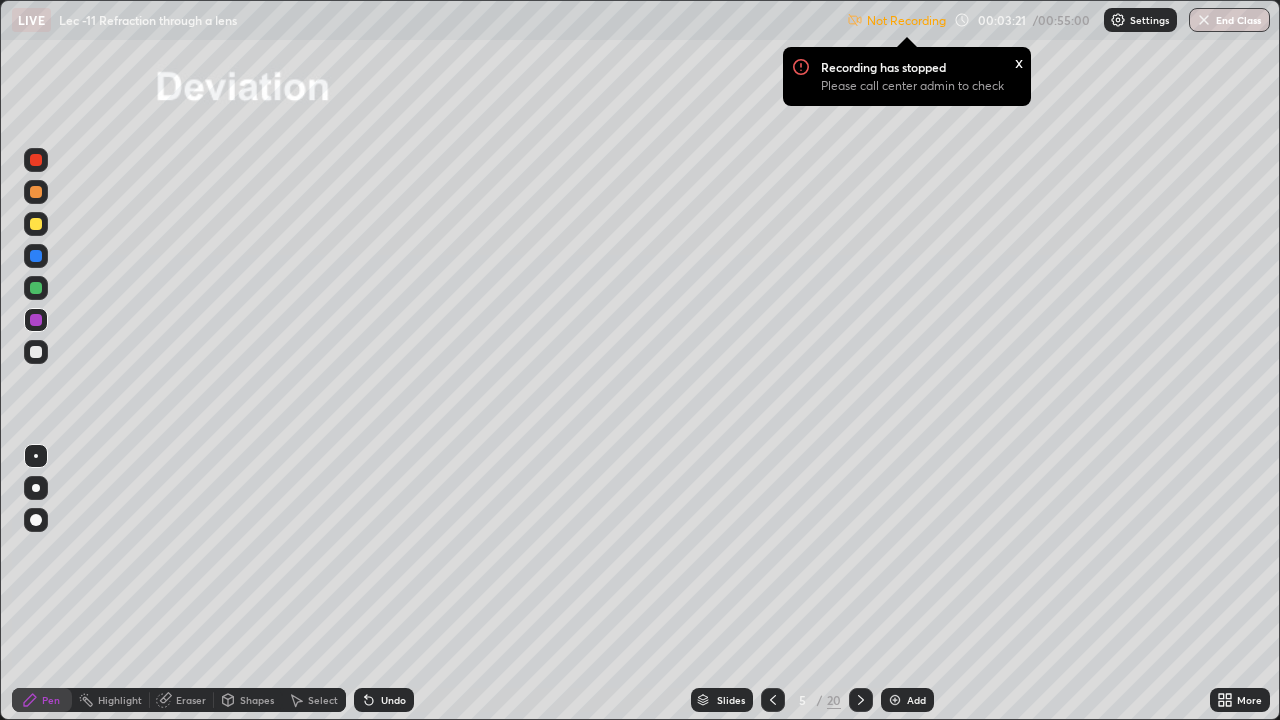 click on "Settings" at bounding box center (1149, 20) 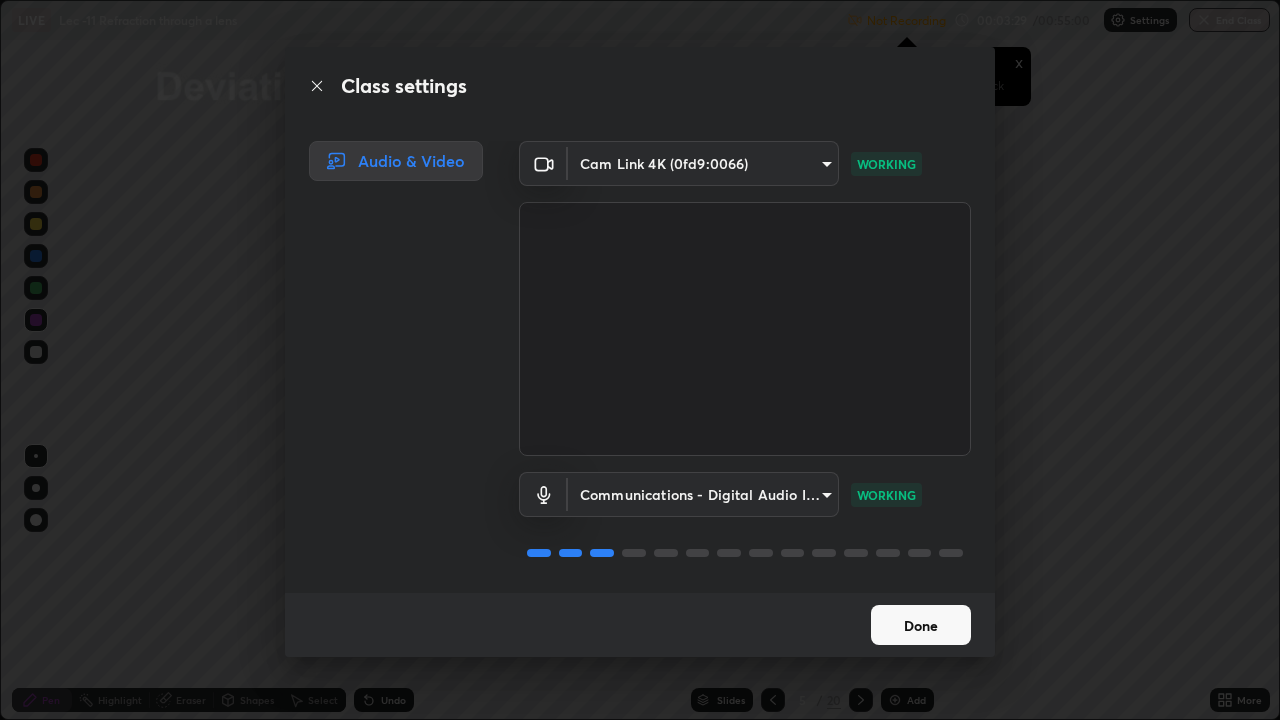 click on "Done" at bounding box center [921, 625] 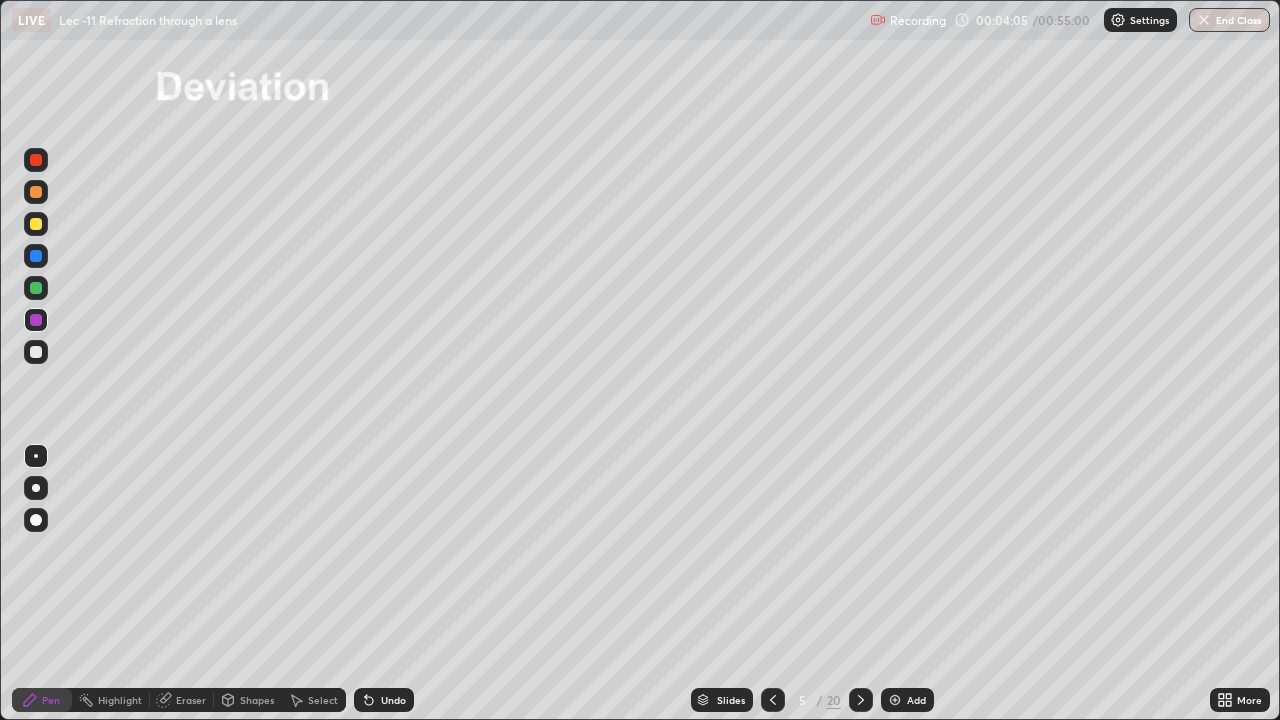 click on "Undo" at bounding box center (393, 700) 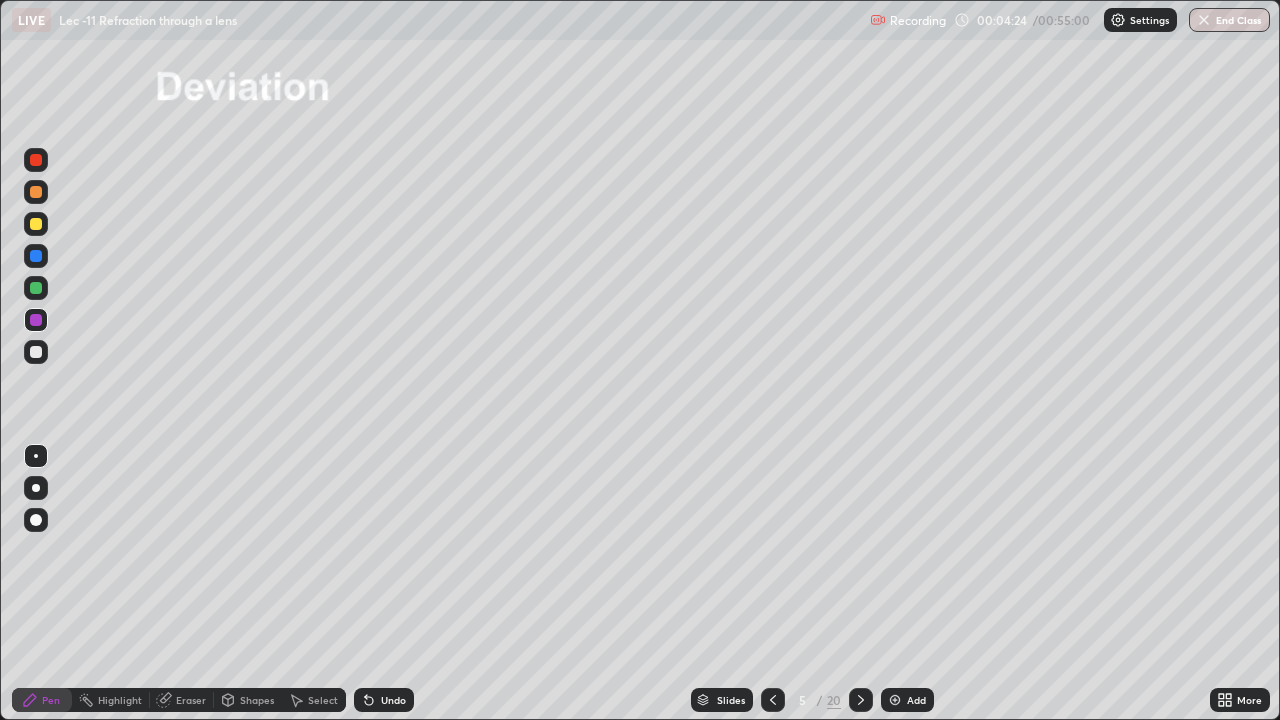 click on "Undo" at bounding box center (384, 700) 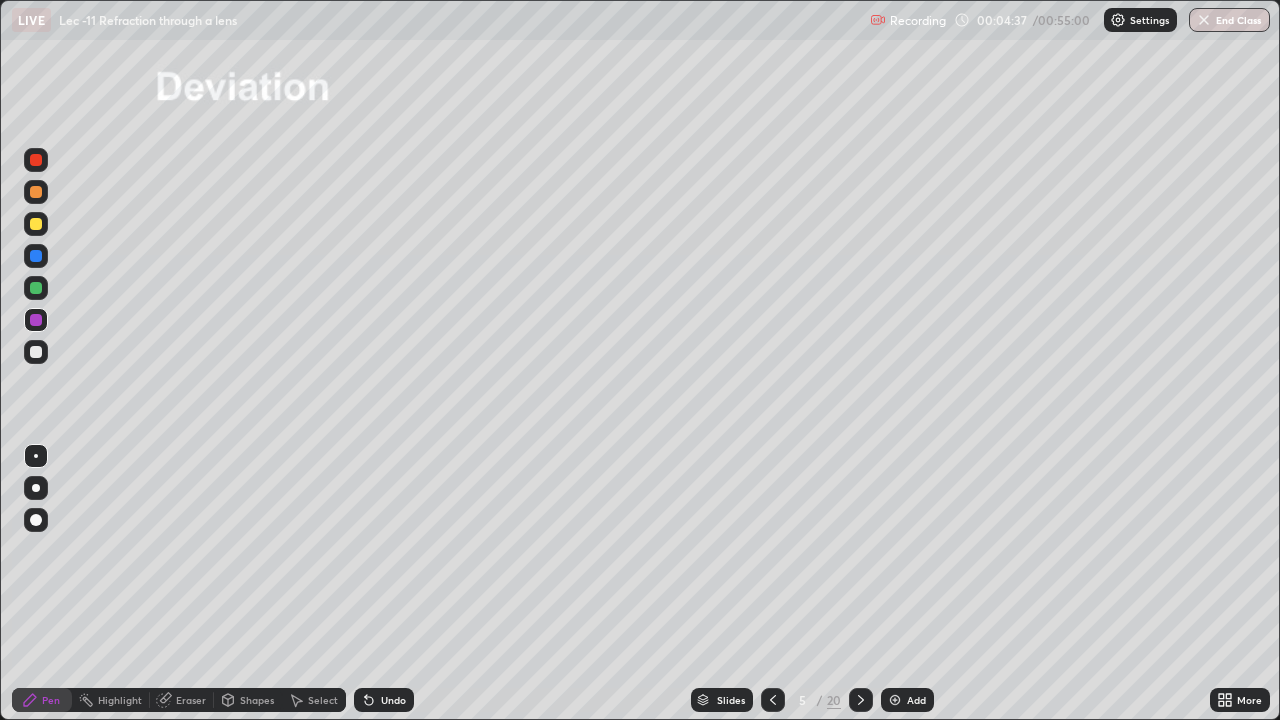 click 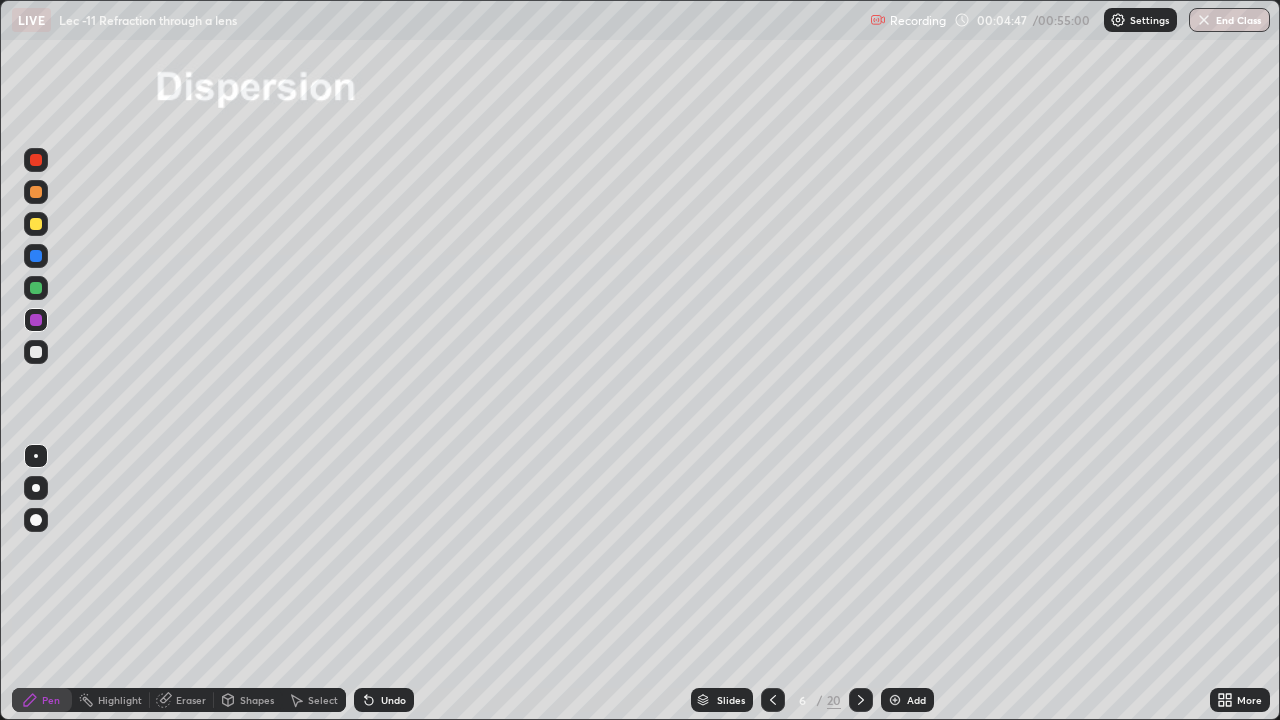 click on "Eraser" at bounding box center (182, 700) 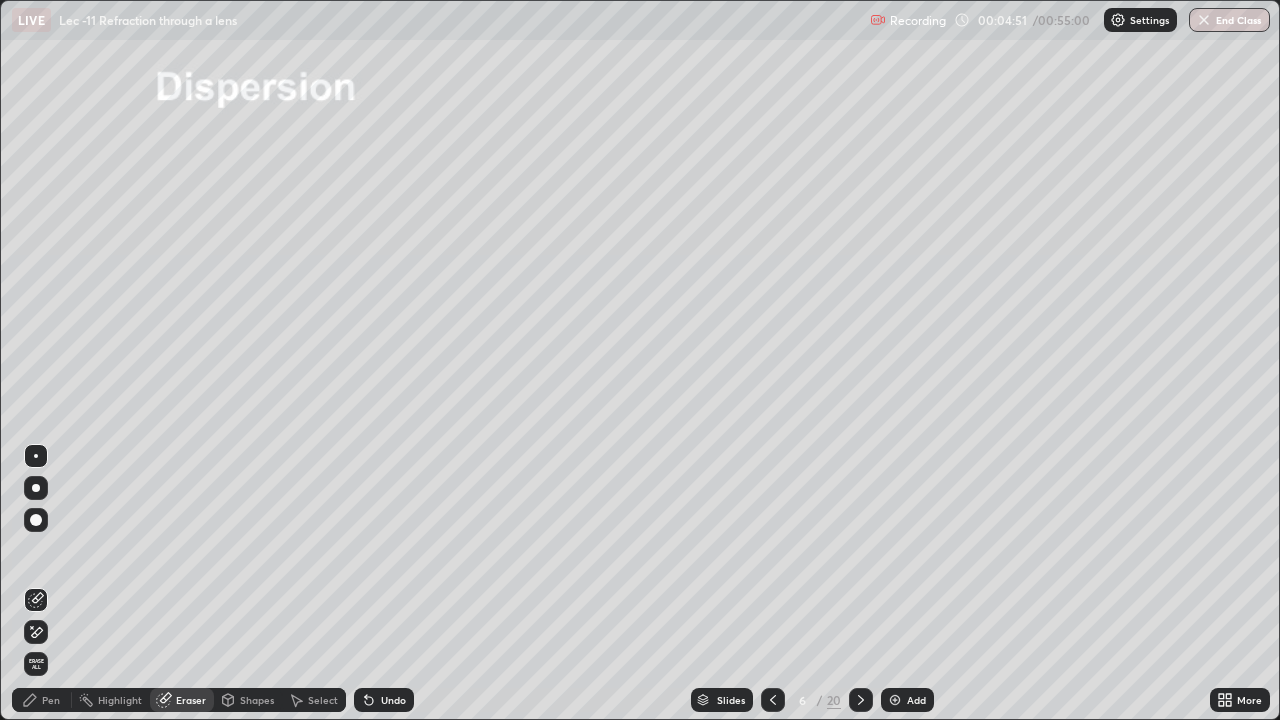 click 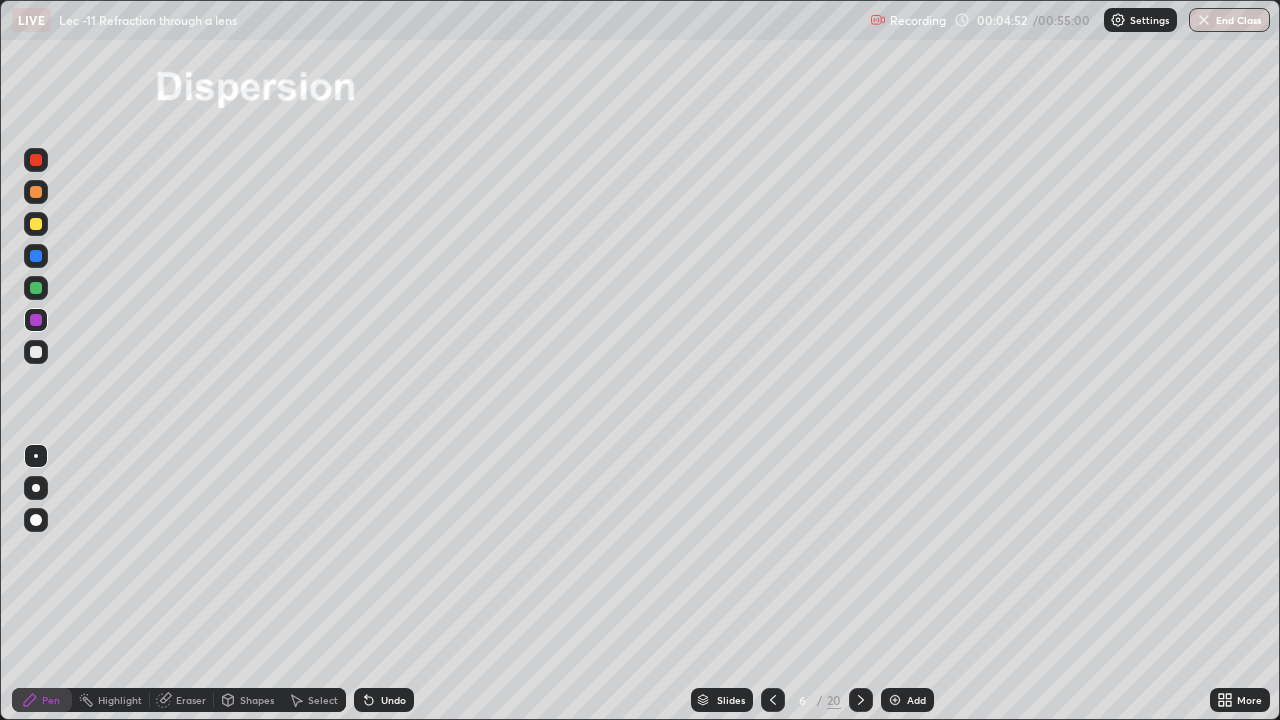 click at bounding box center [36, 288] 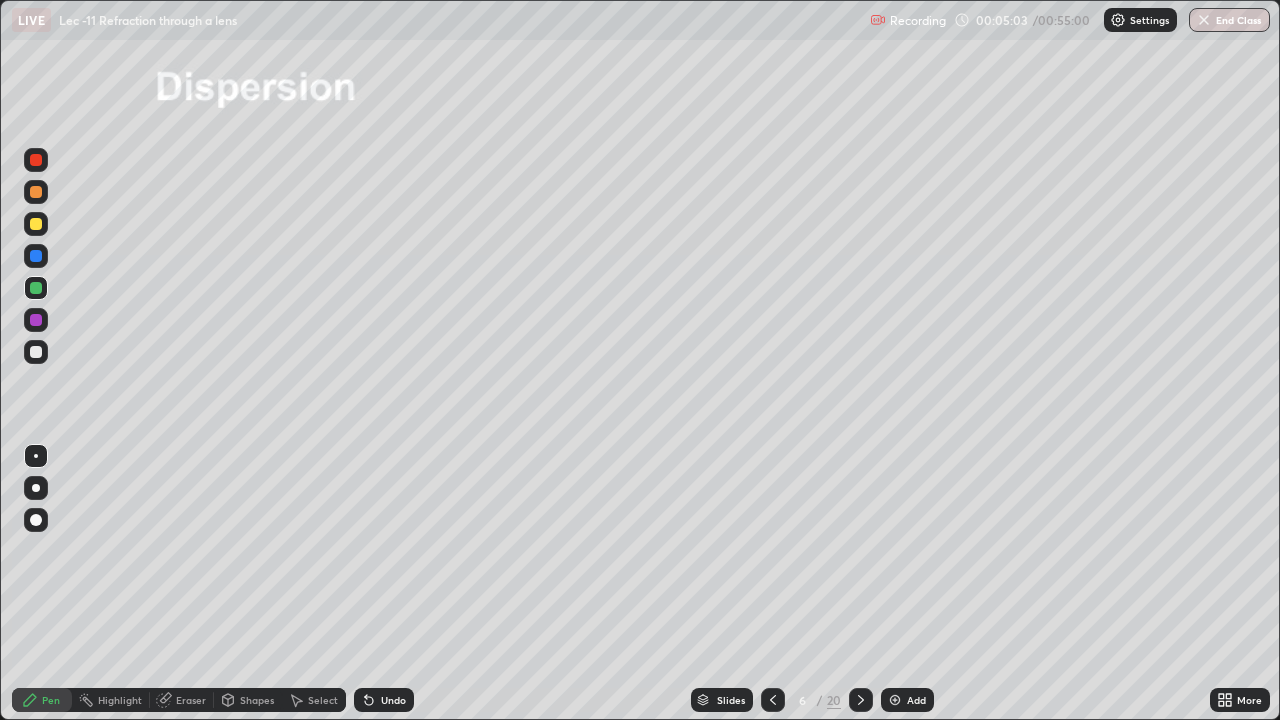 click on "Undo" at bounding box center [384, 700] 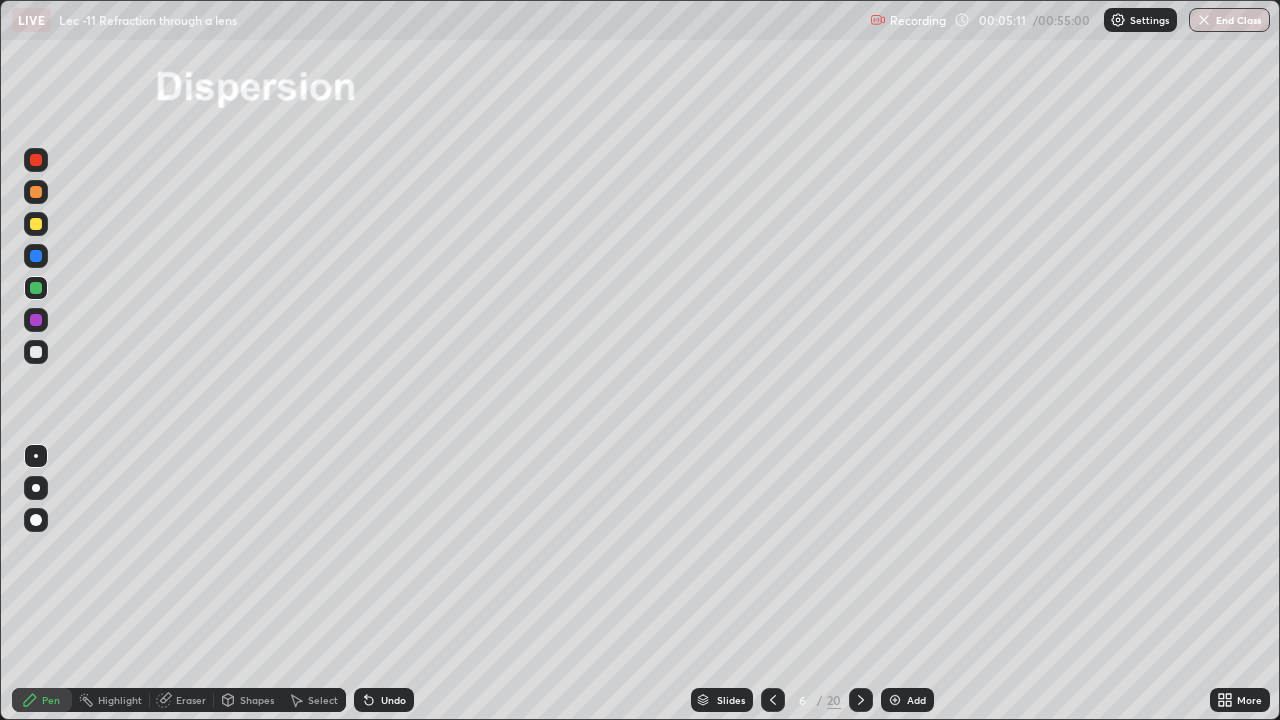 click on "Shapes" at bounding box center (248, 700) 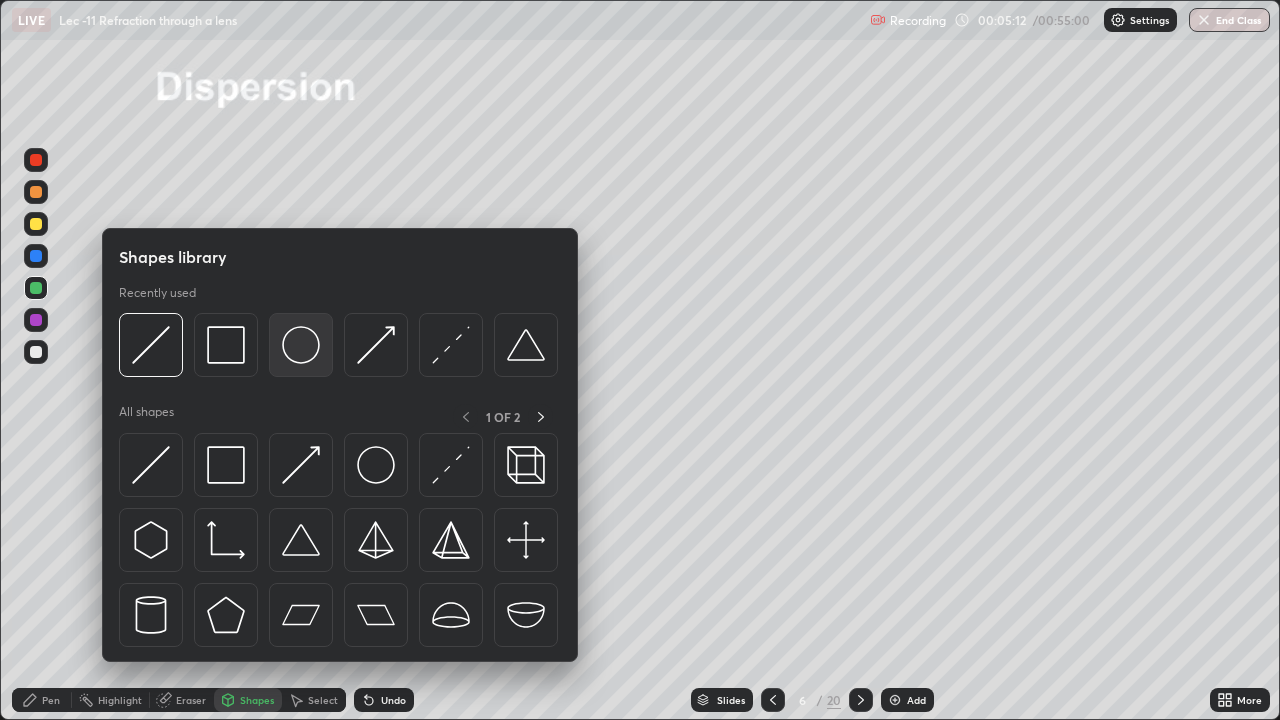 click at bounding box center [151, 465] 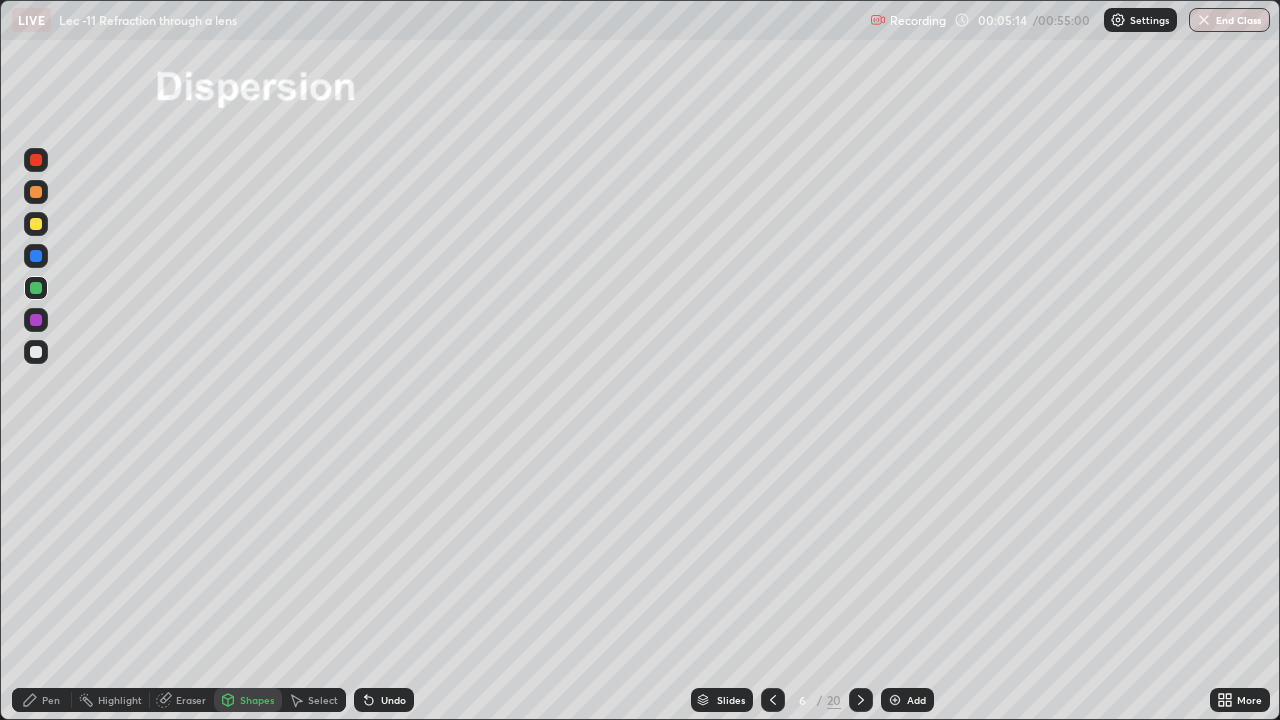 click 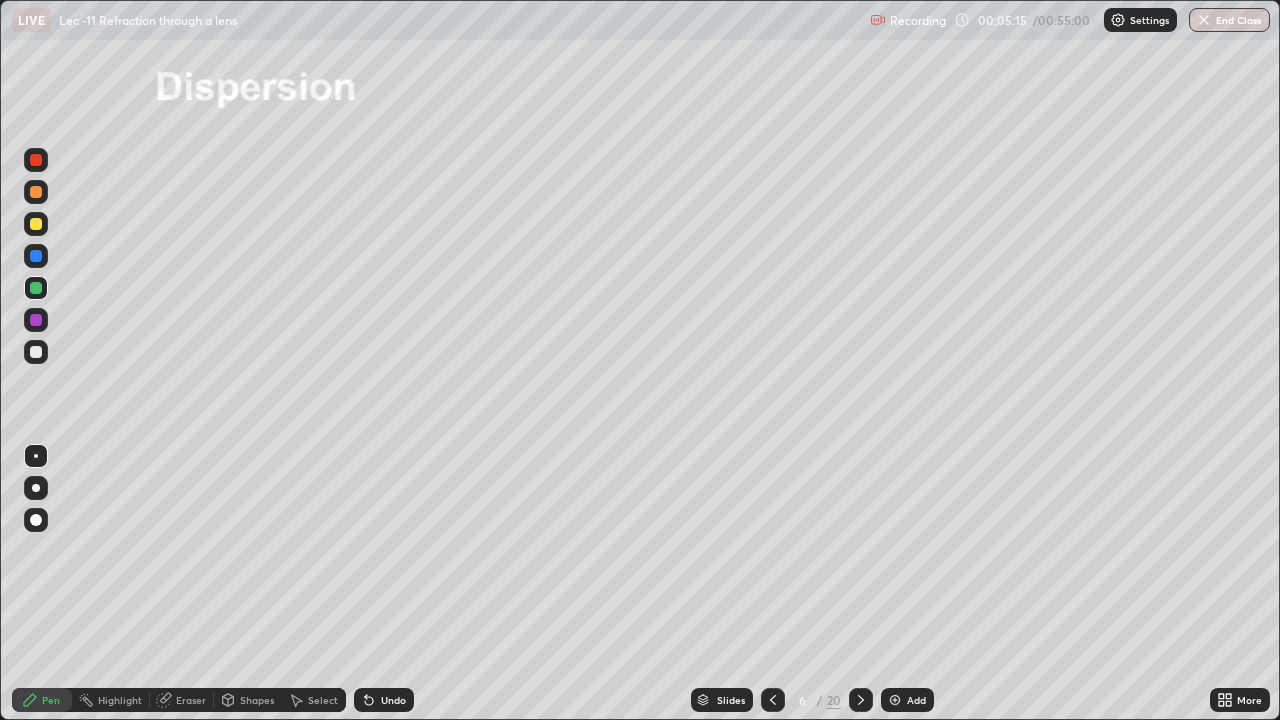 click at bounding box center (36, 224) 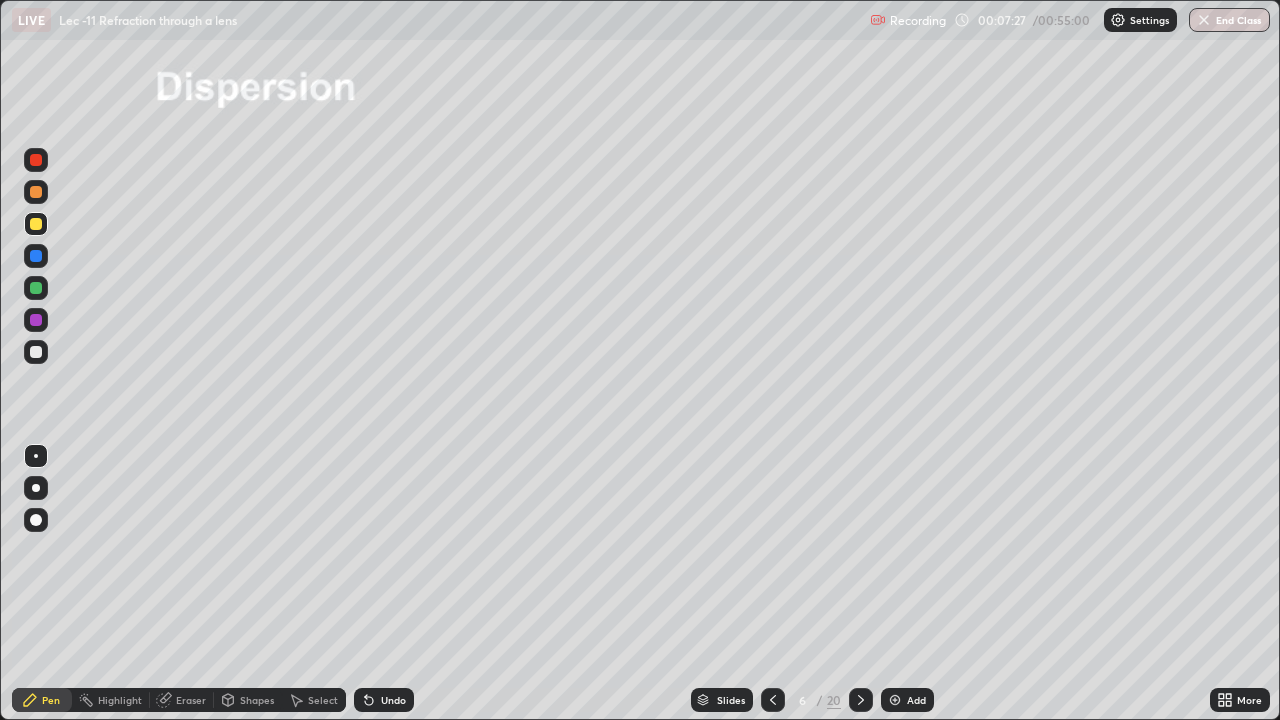 click 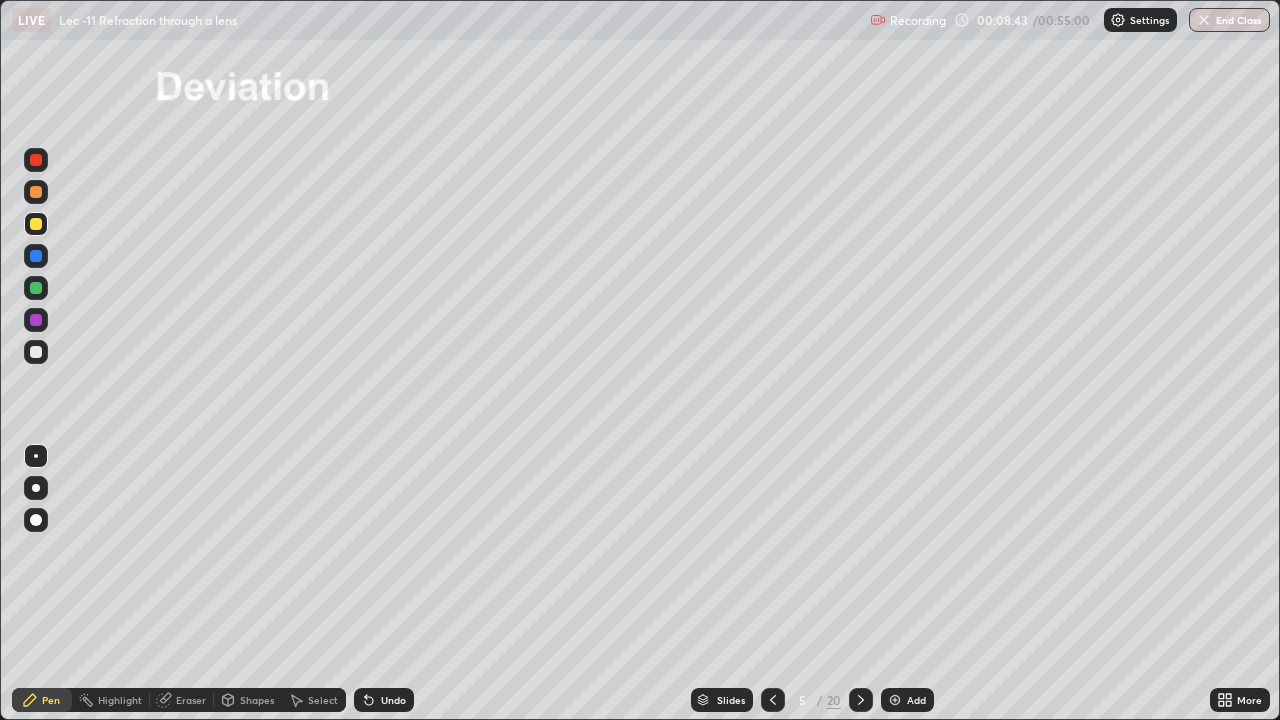 click at bounding box center [861, 700] 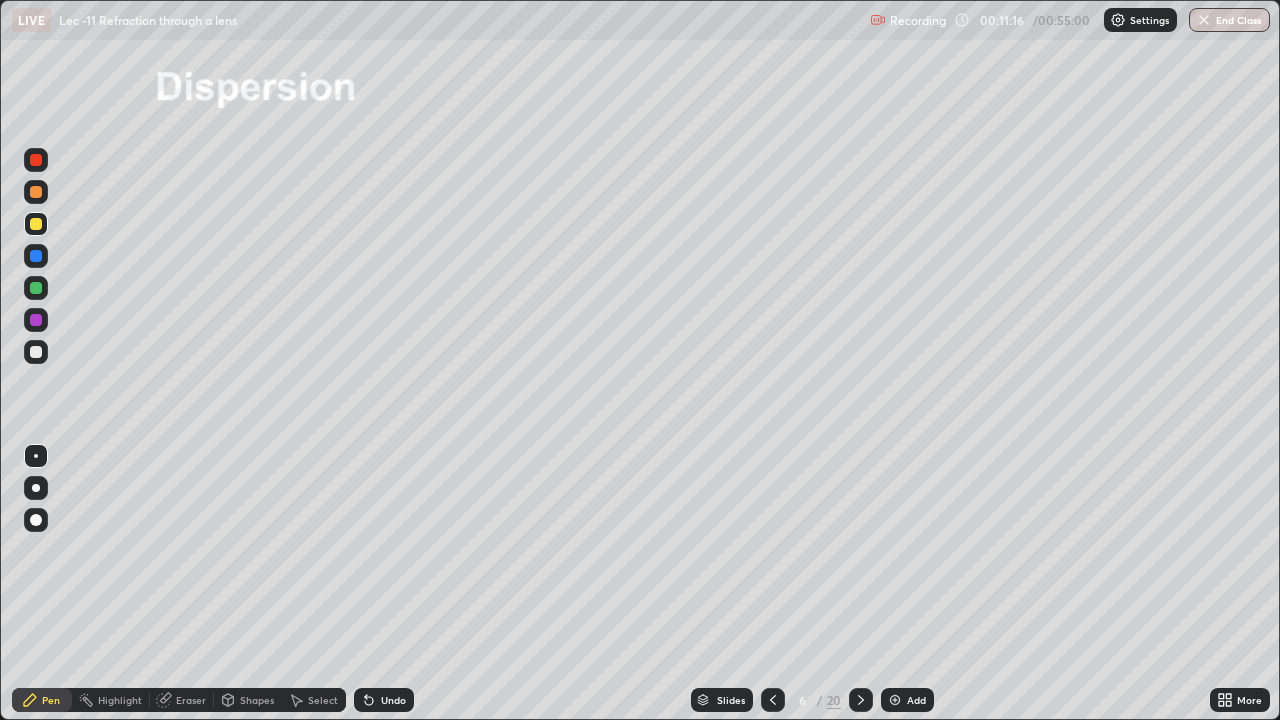 click 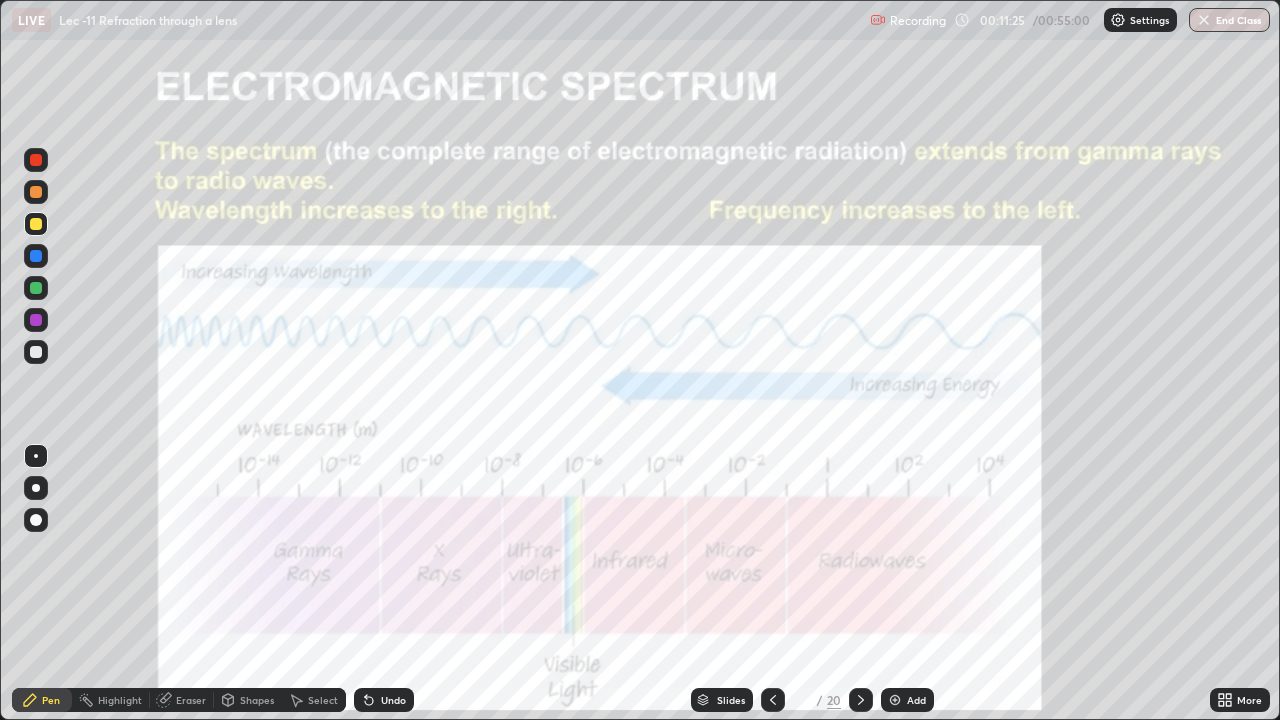 click at bounding box center [36, 288] 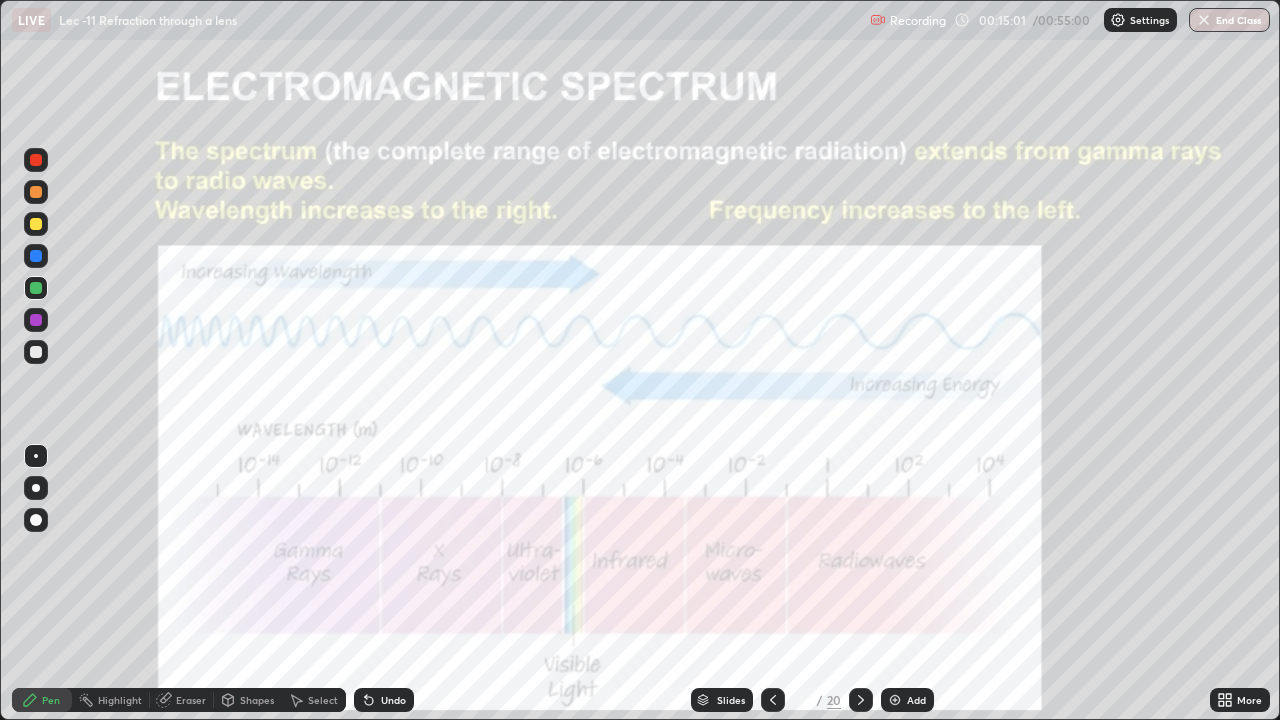 click 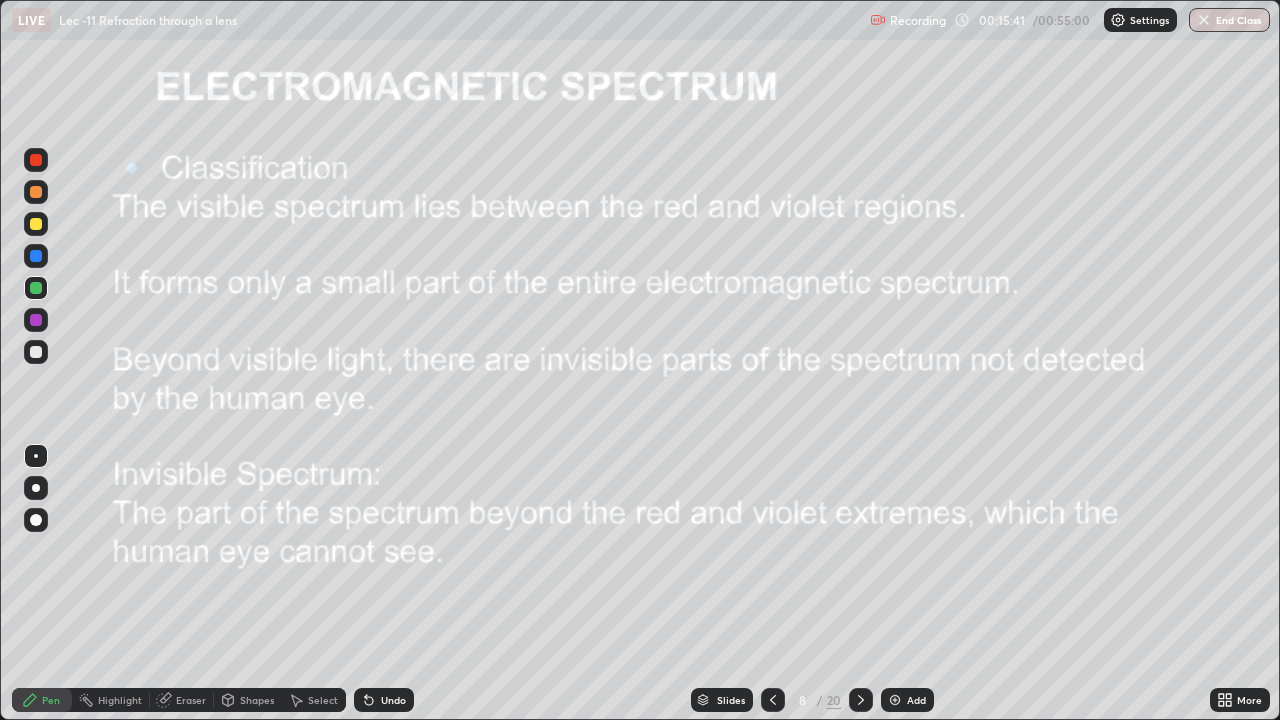 click 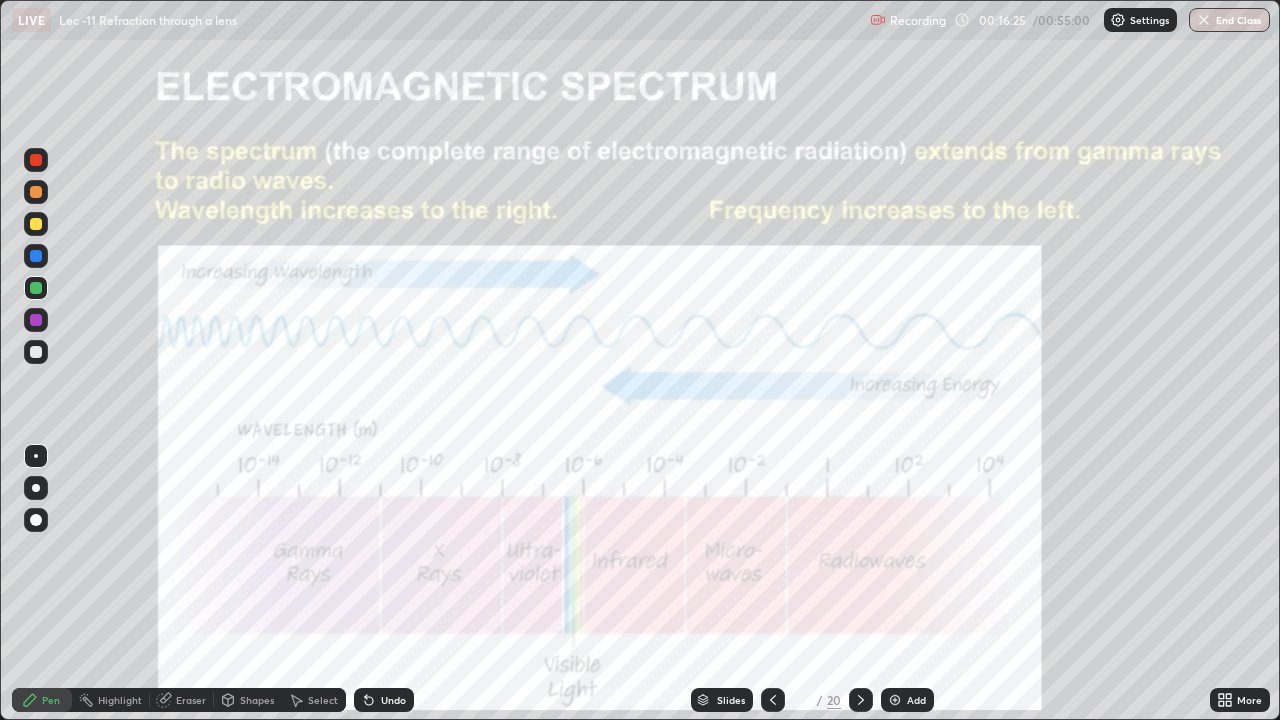 click 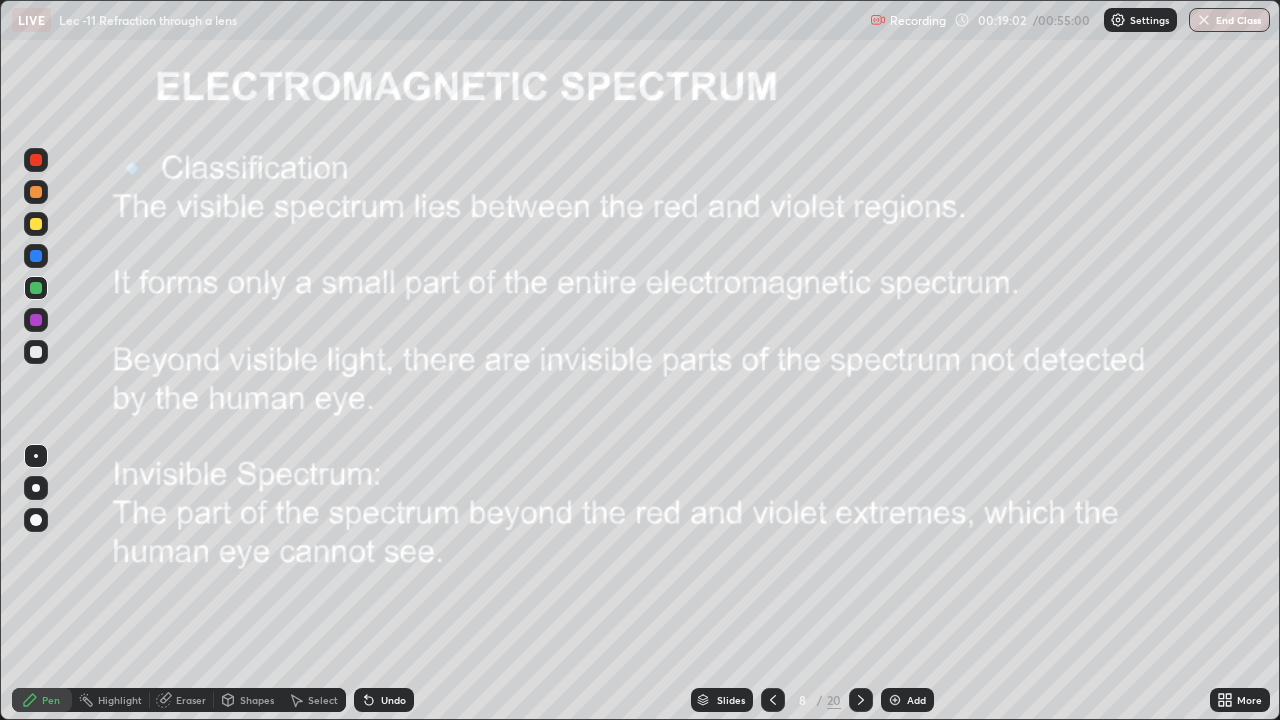 click 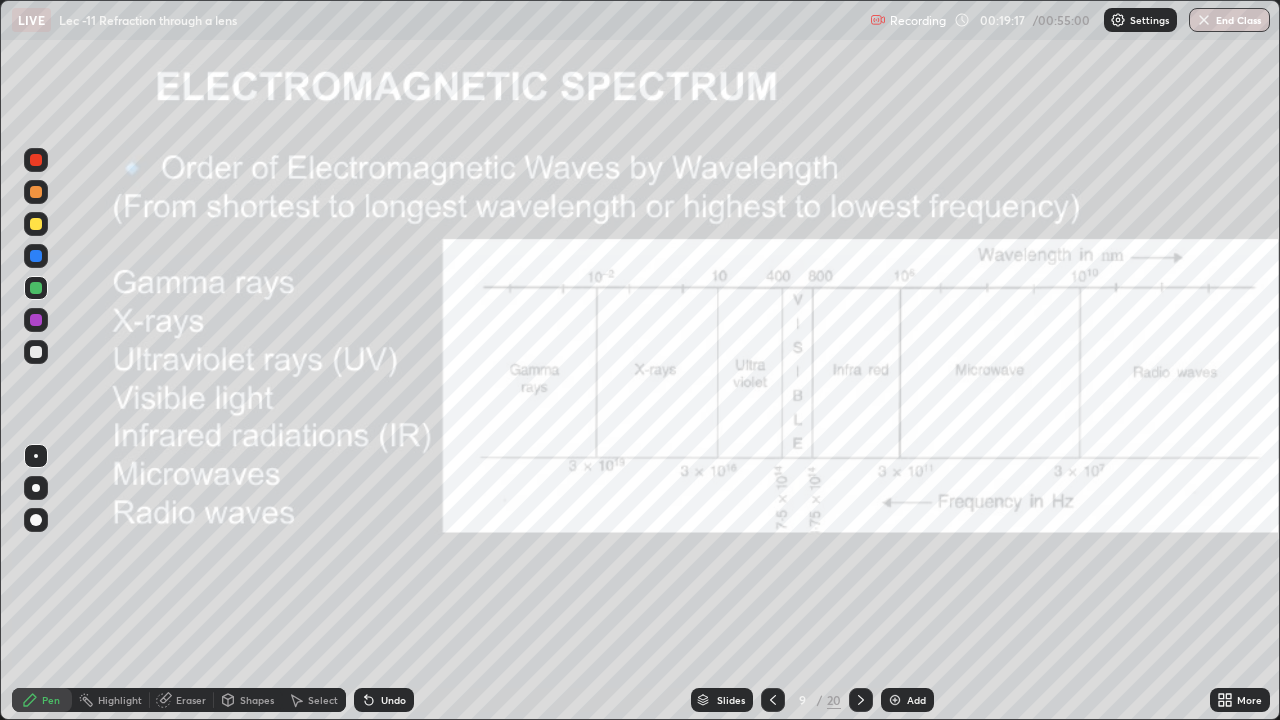 click on "Undo" at bounding box center (393, 700) 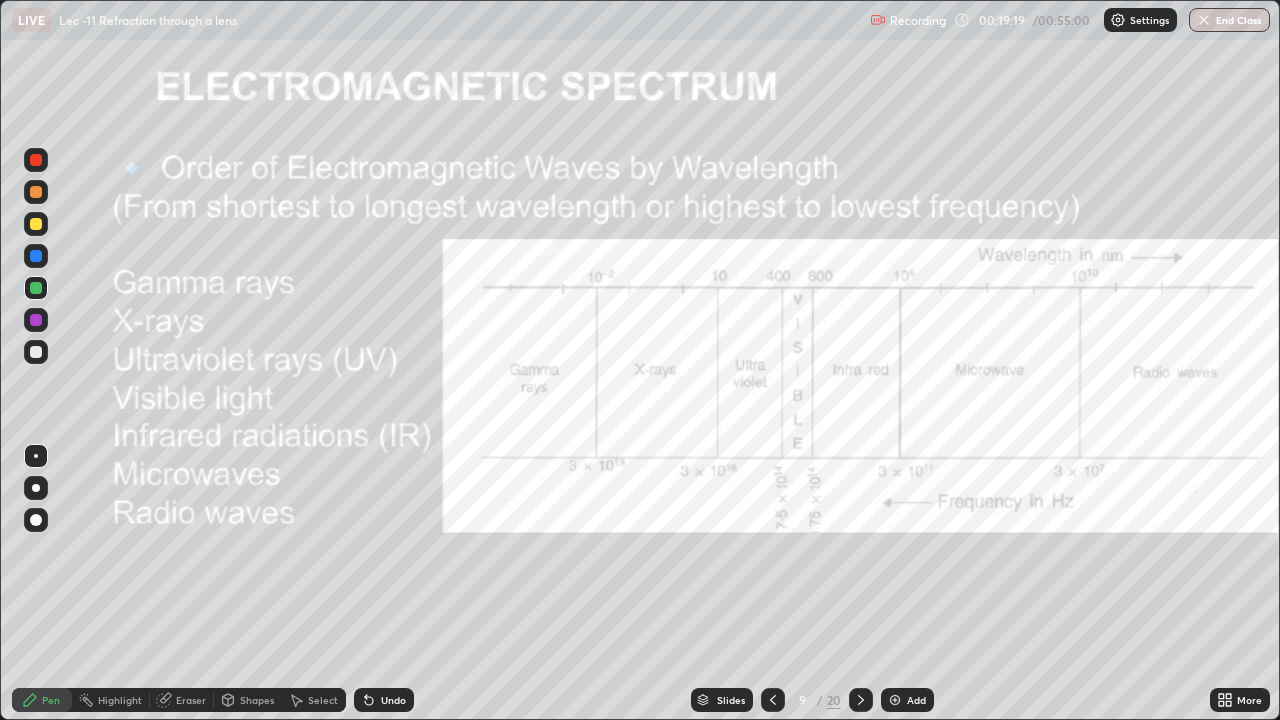 click on "Undo" at bounding box center [380, 700] 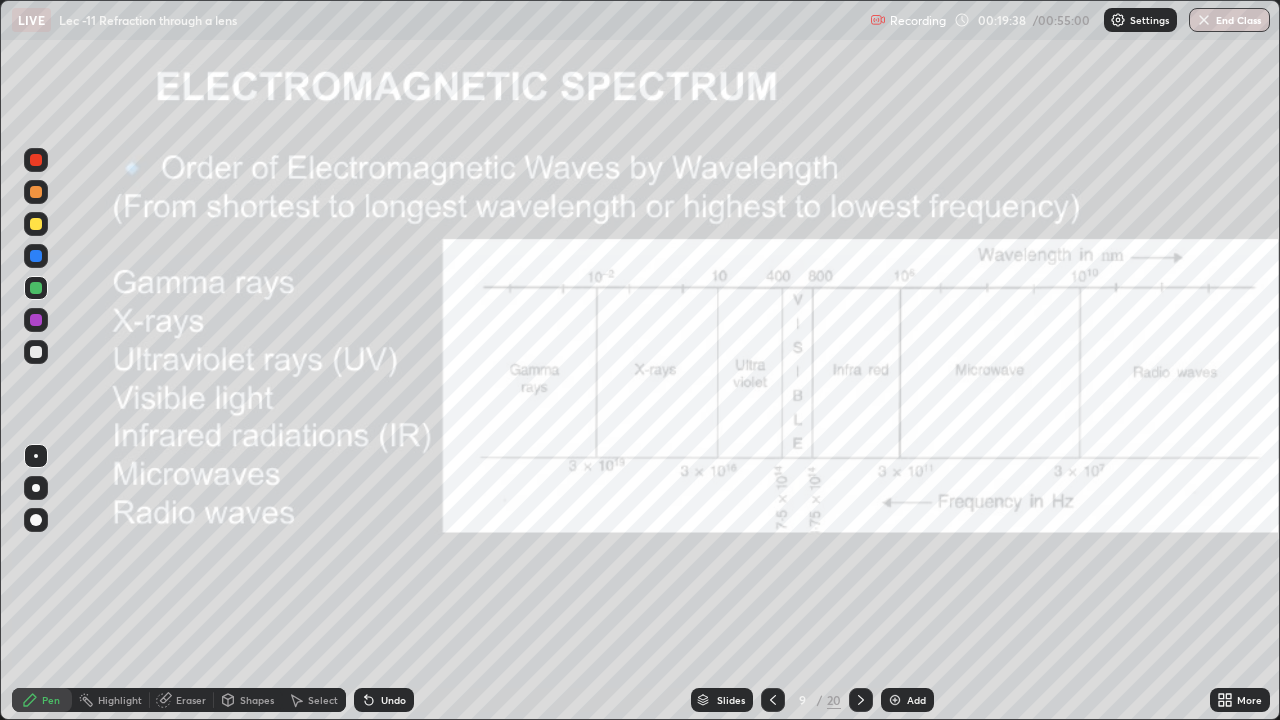 click on "Undo" at bounding box center [384, 700] 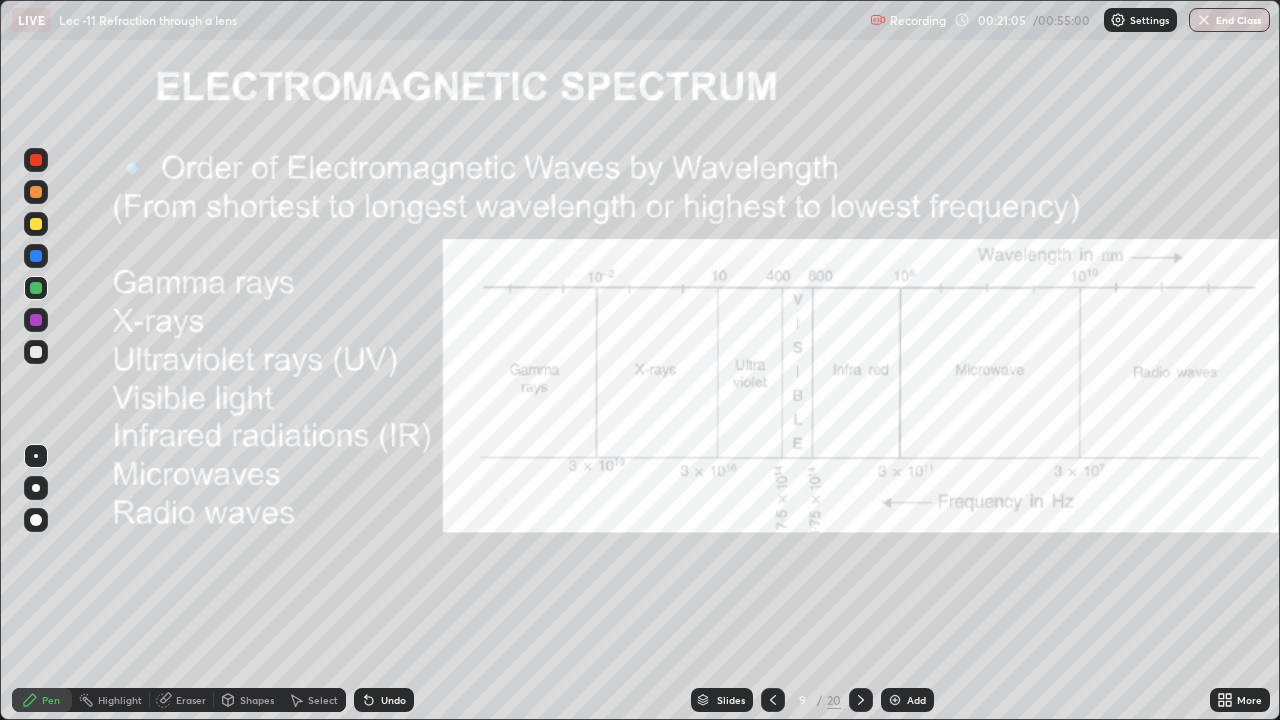 click on "Undo" at bounding box center [393, 700] 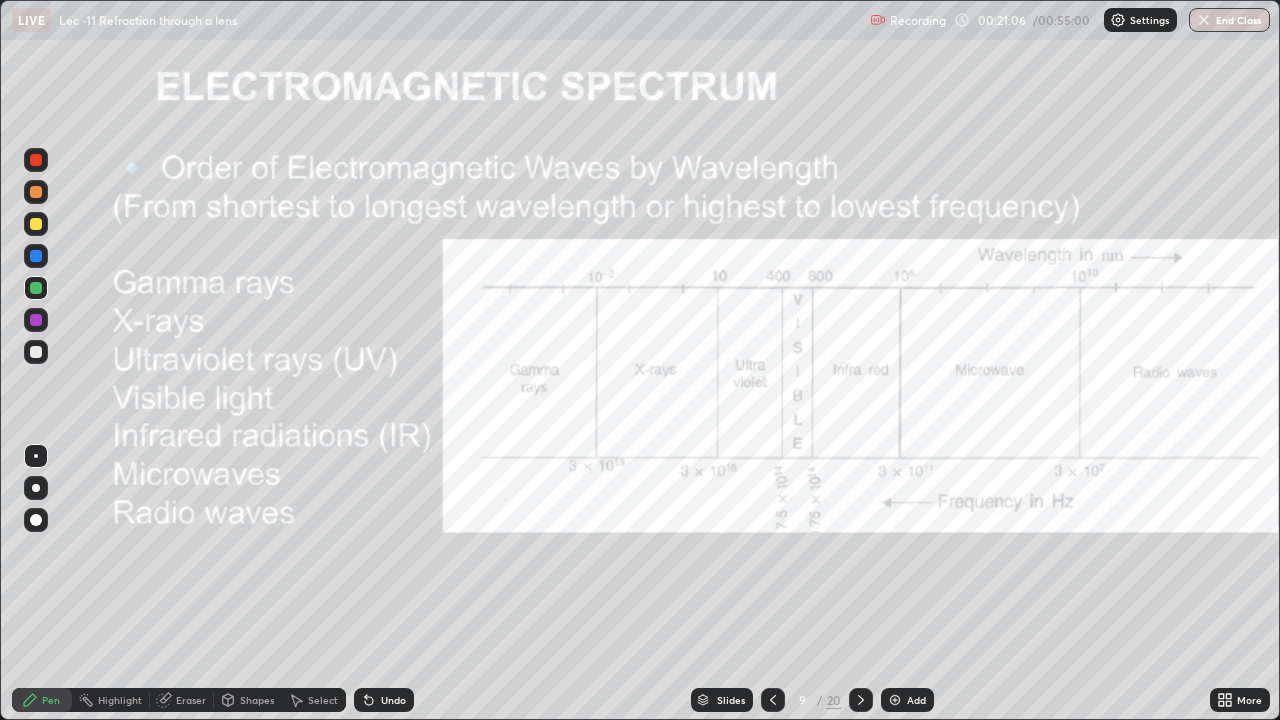click on "Undo" at bounding box center [384, 700] 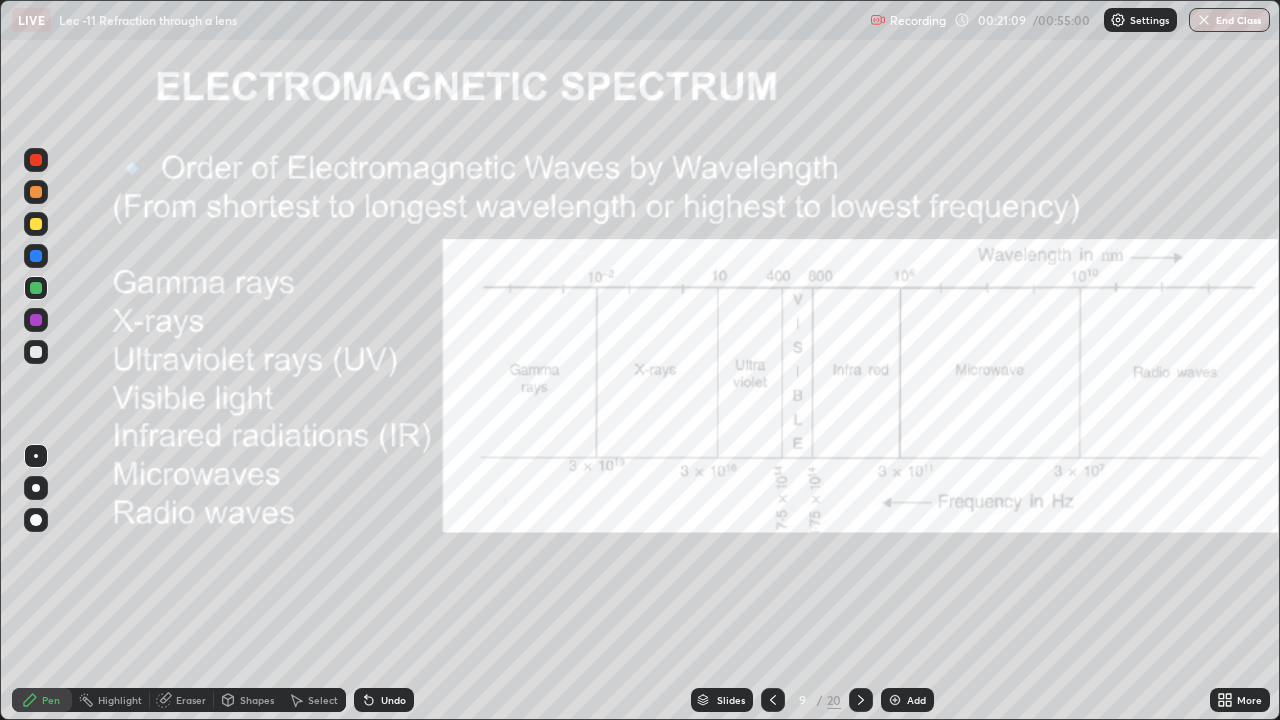 click on "Eraser" at bounding box center [191, 700] 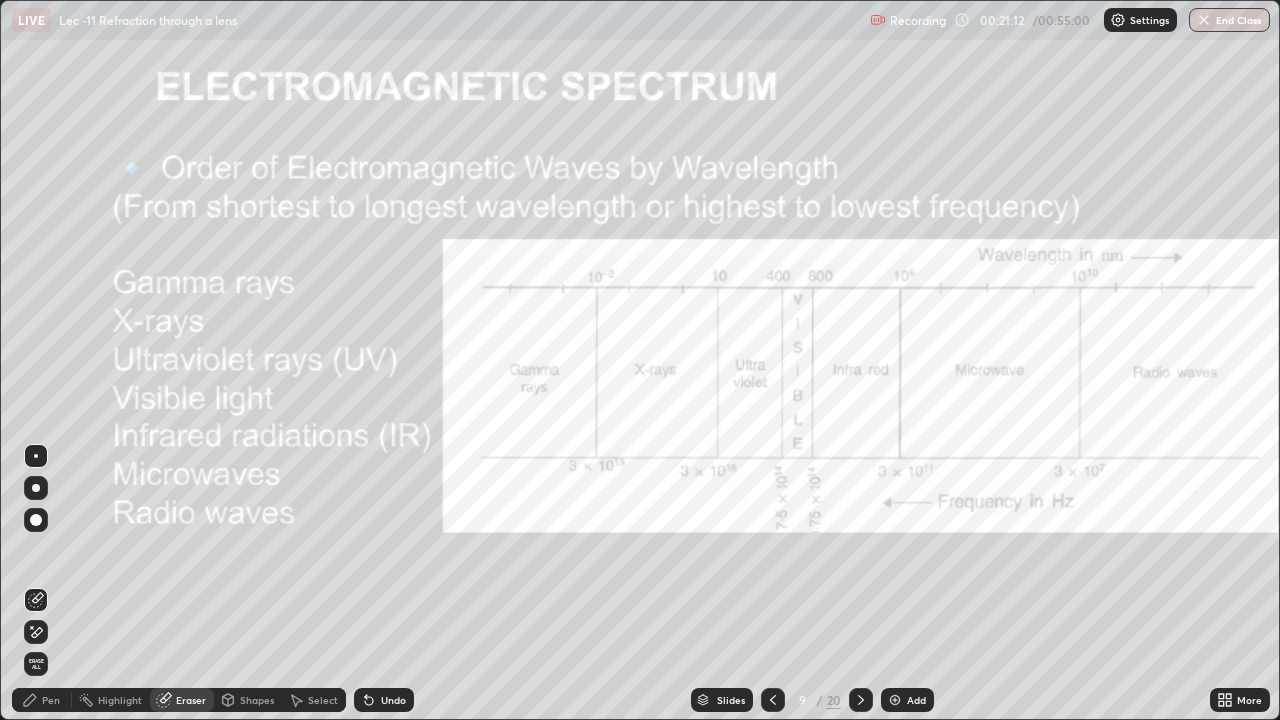 click on "Pen" at bounding box center [51, 700] 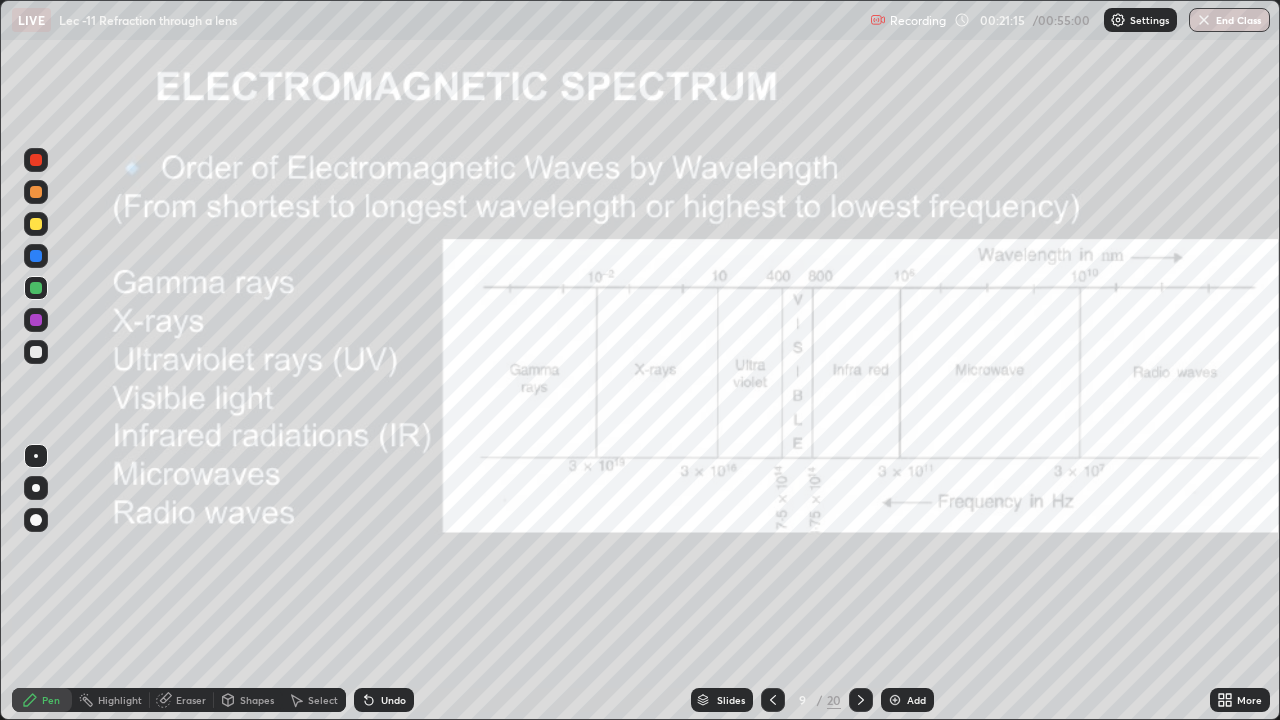 click at bounding box center (36, 320) 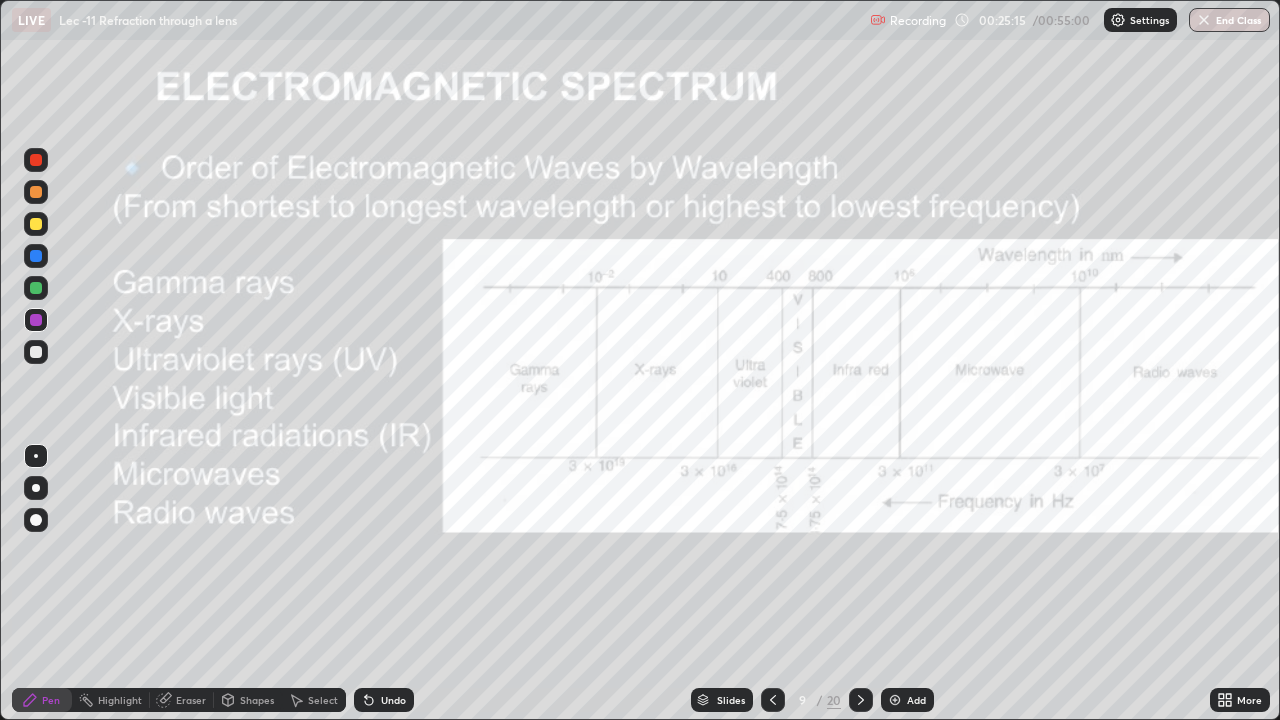 click 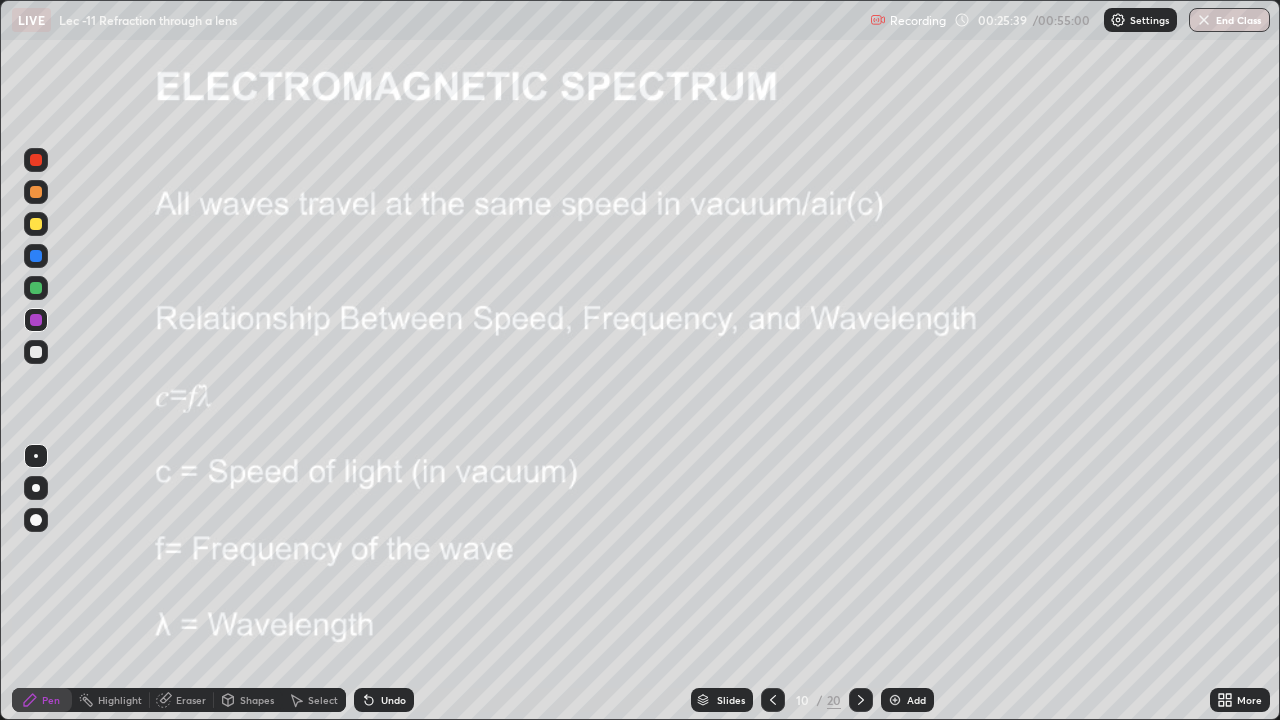 click 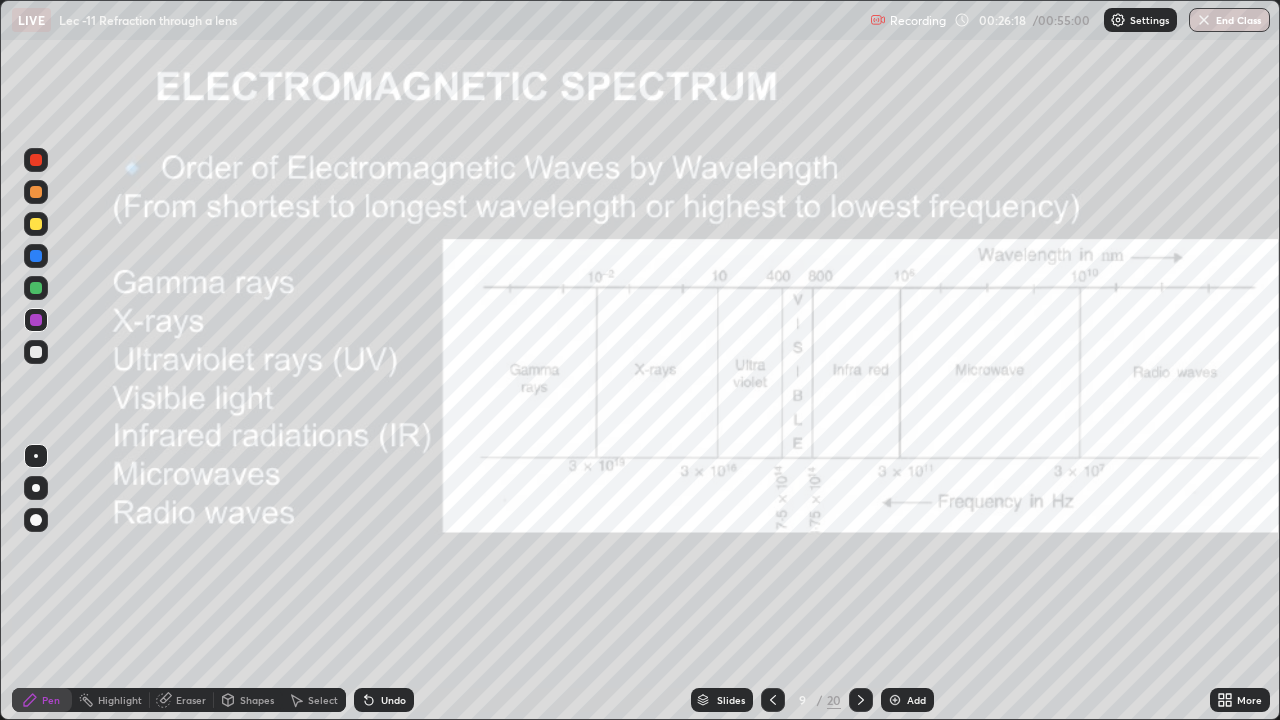 click 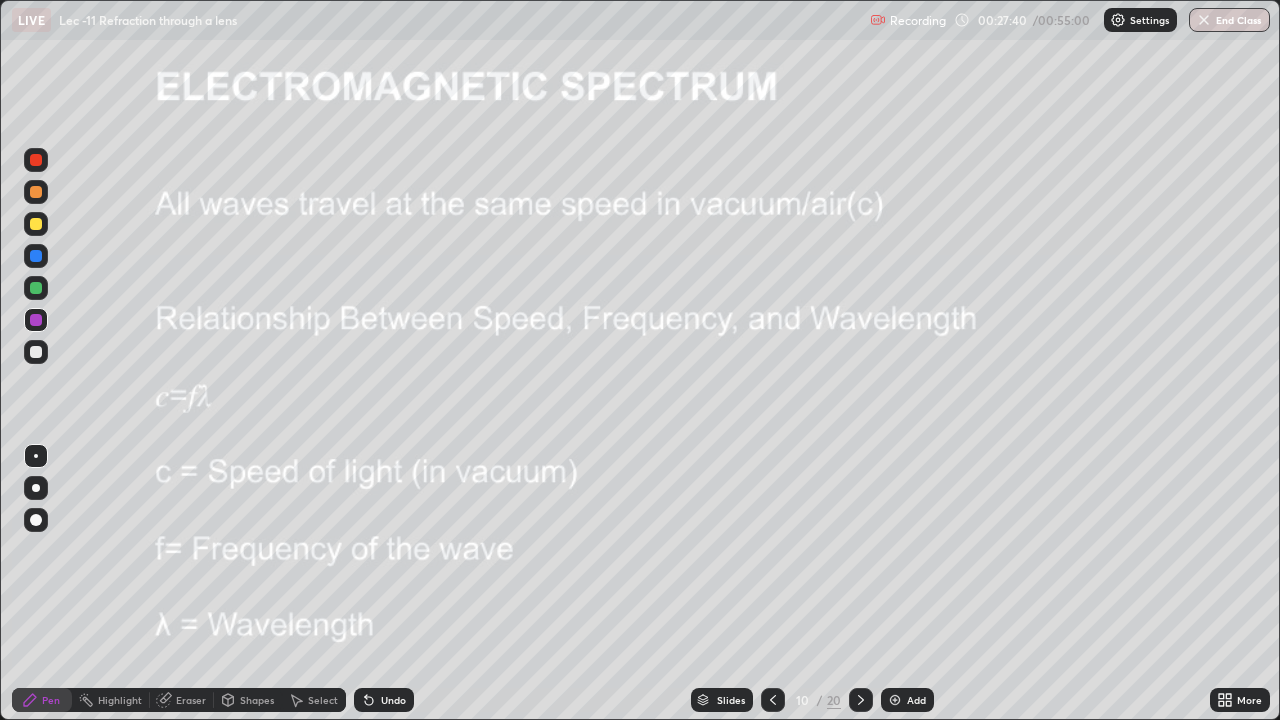 click at bounding box center (861, 700) 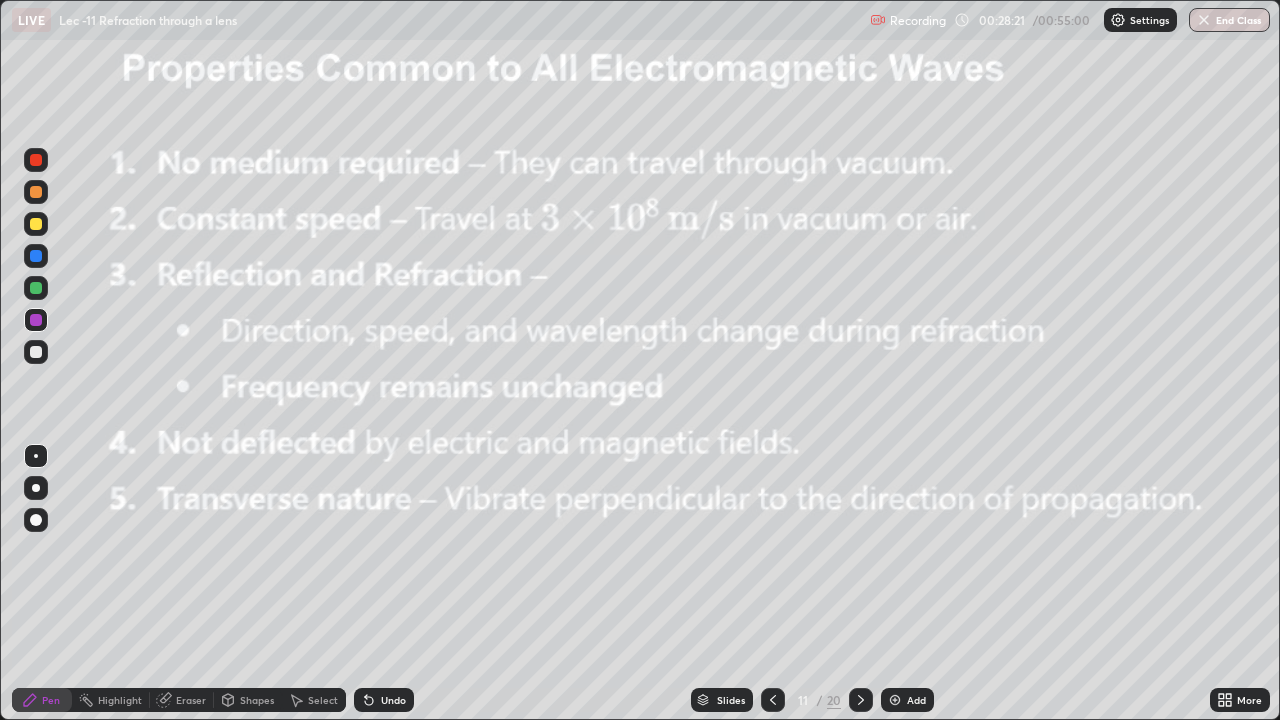 click at bounding box center [36, 288] 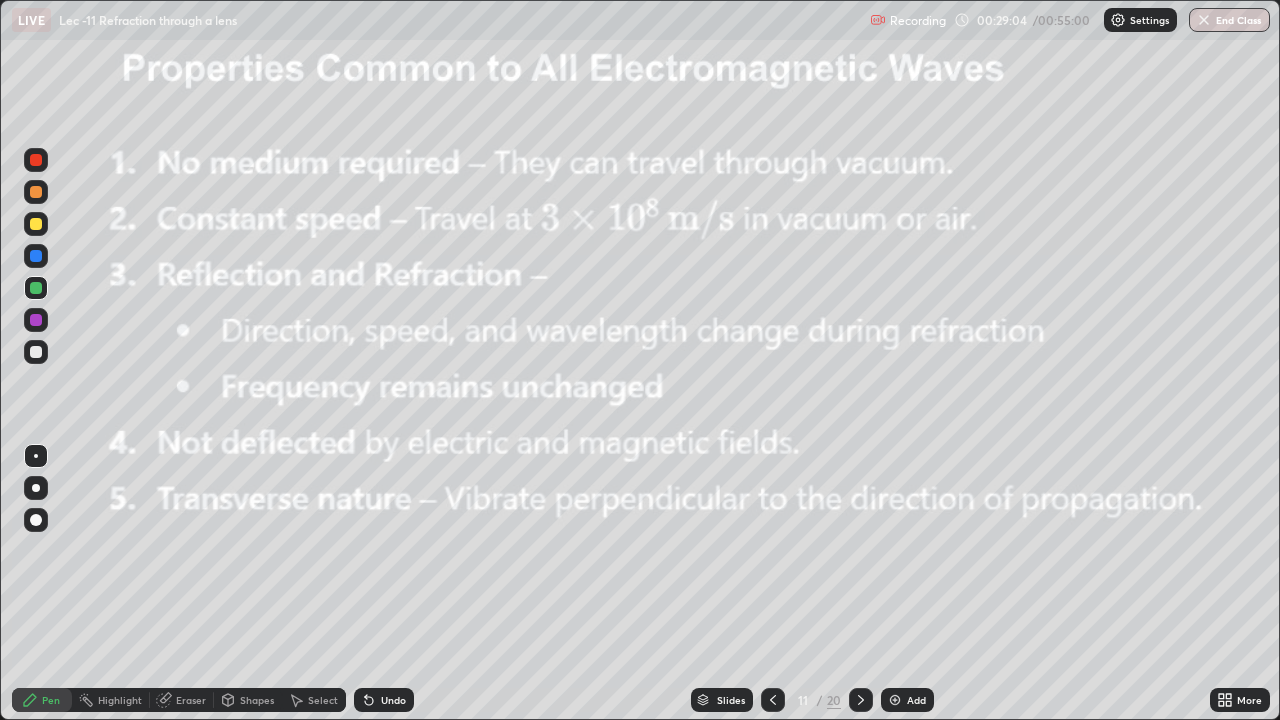 click on "Undo" at bounding box center (393, 700) 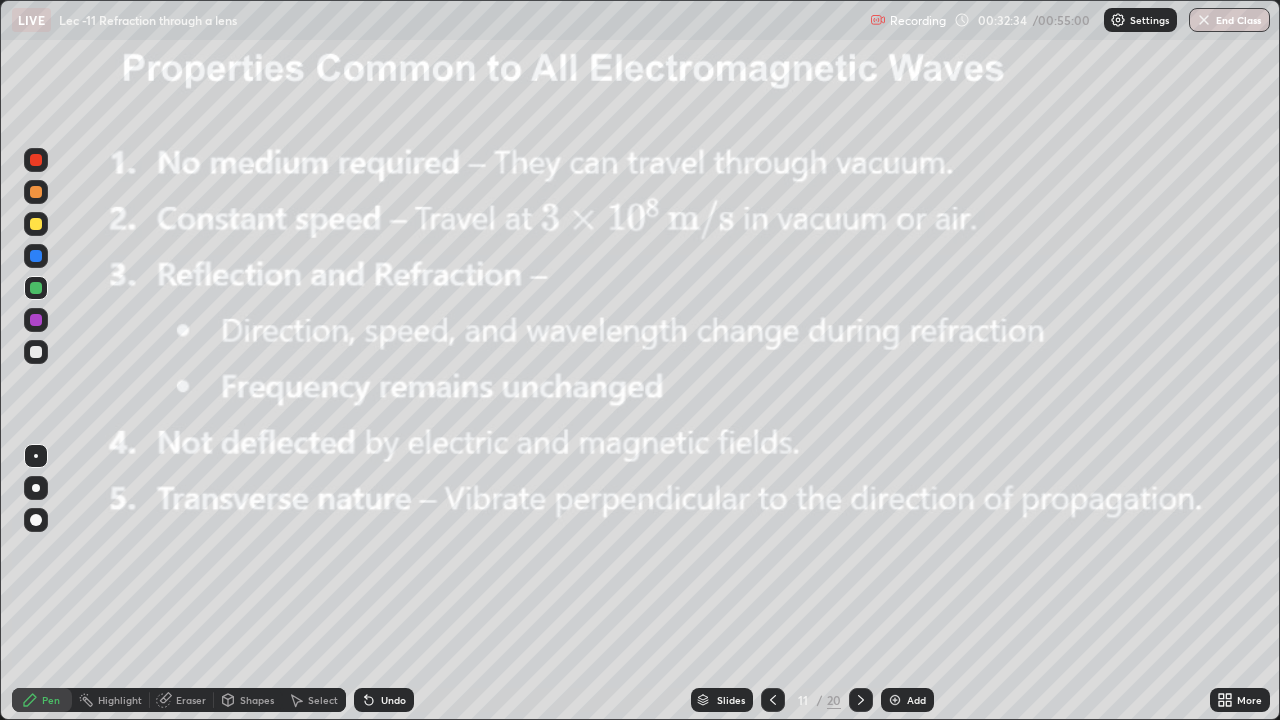 click 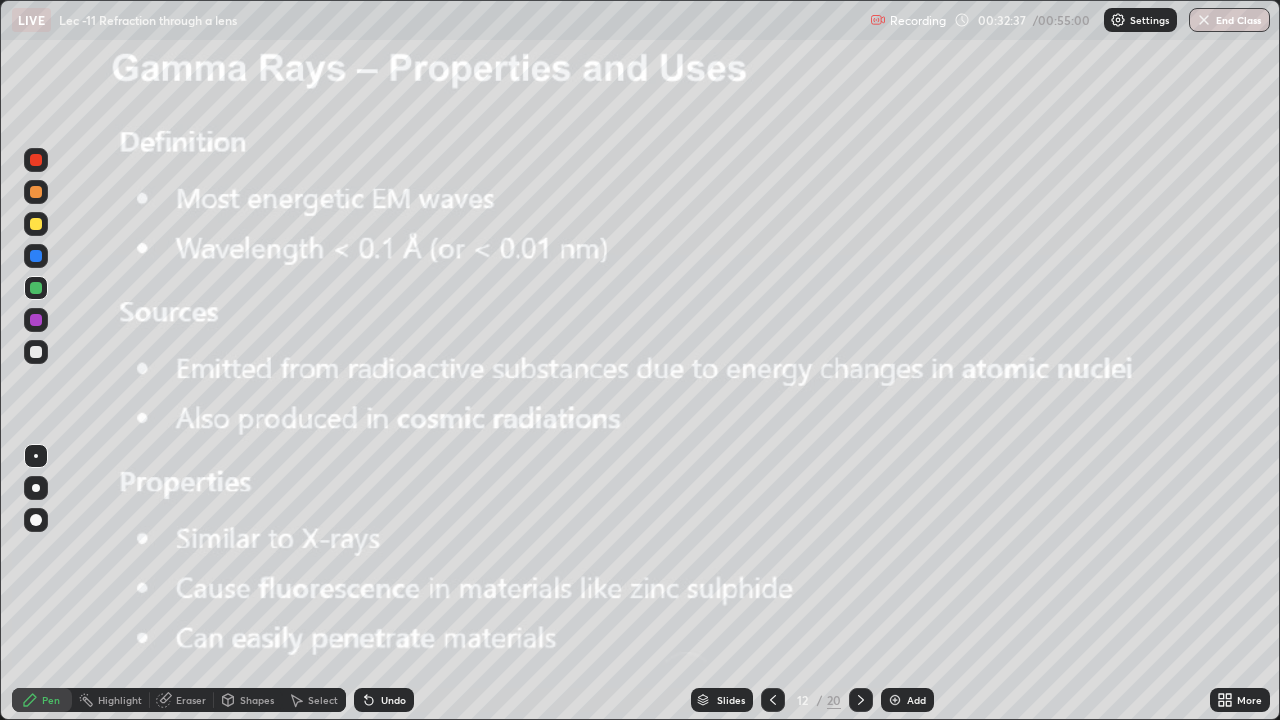 click 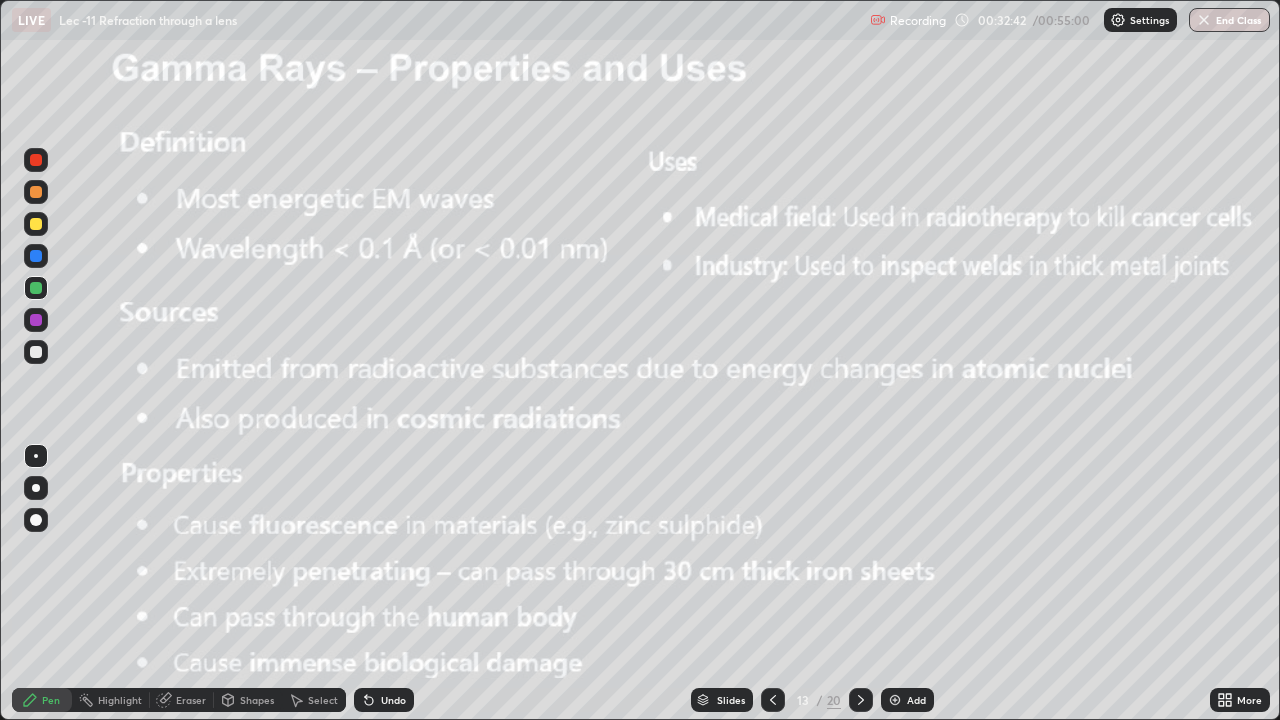 click at bounding box center [36, 320] 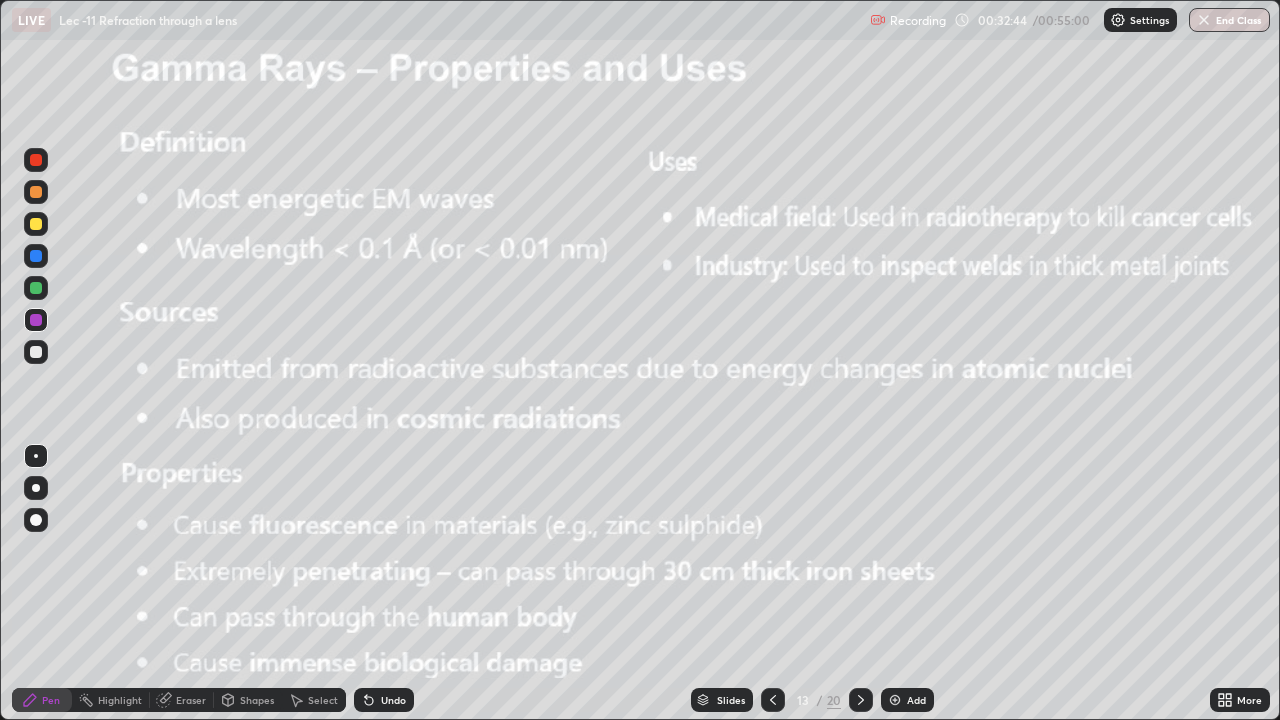 click at bounding box center (36, 352) 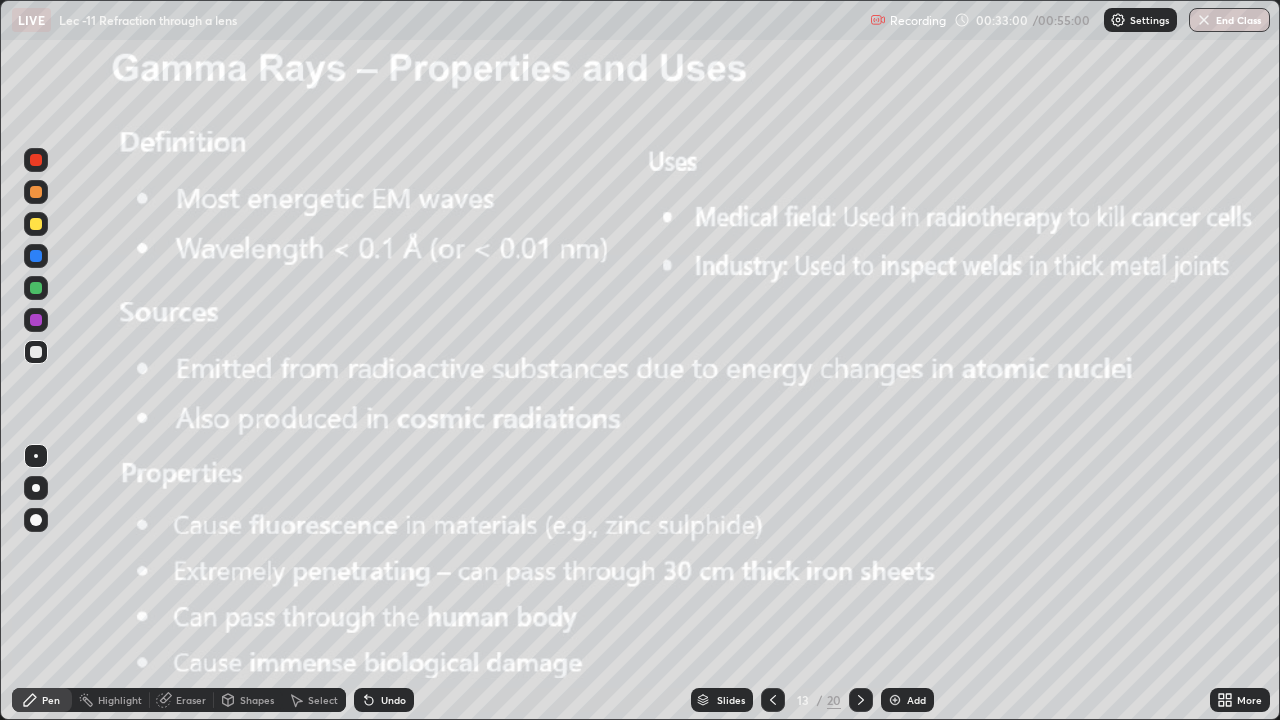 click at bounding box center (36, 288) 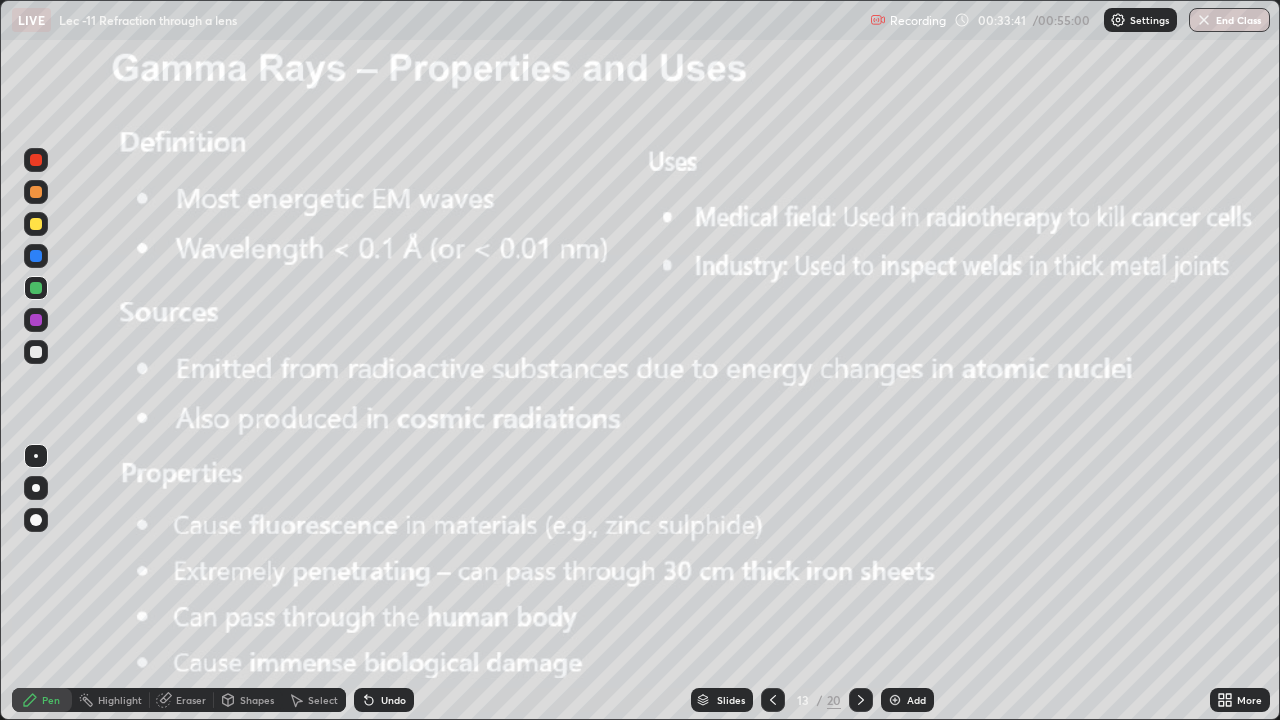 click 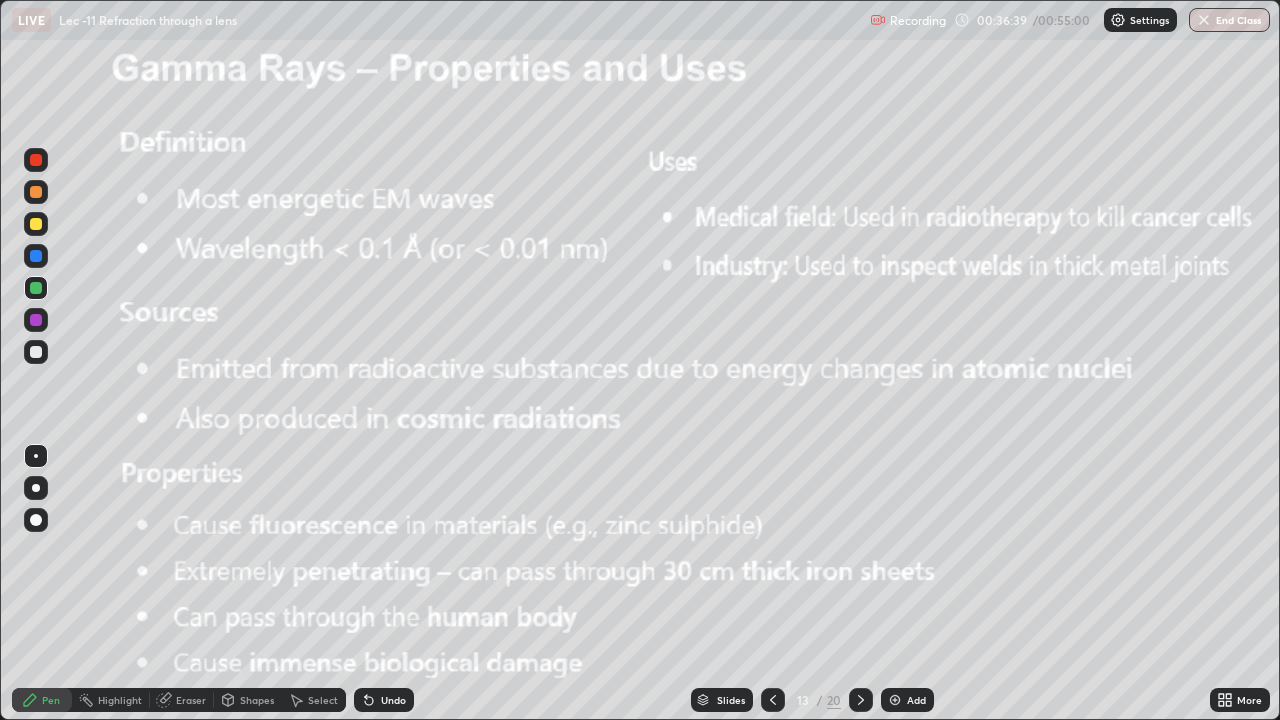 click on "Undo" at bounding box center (384, 700) 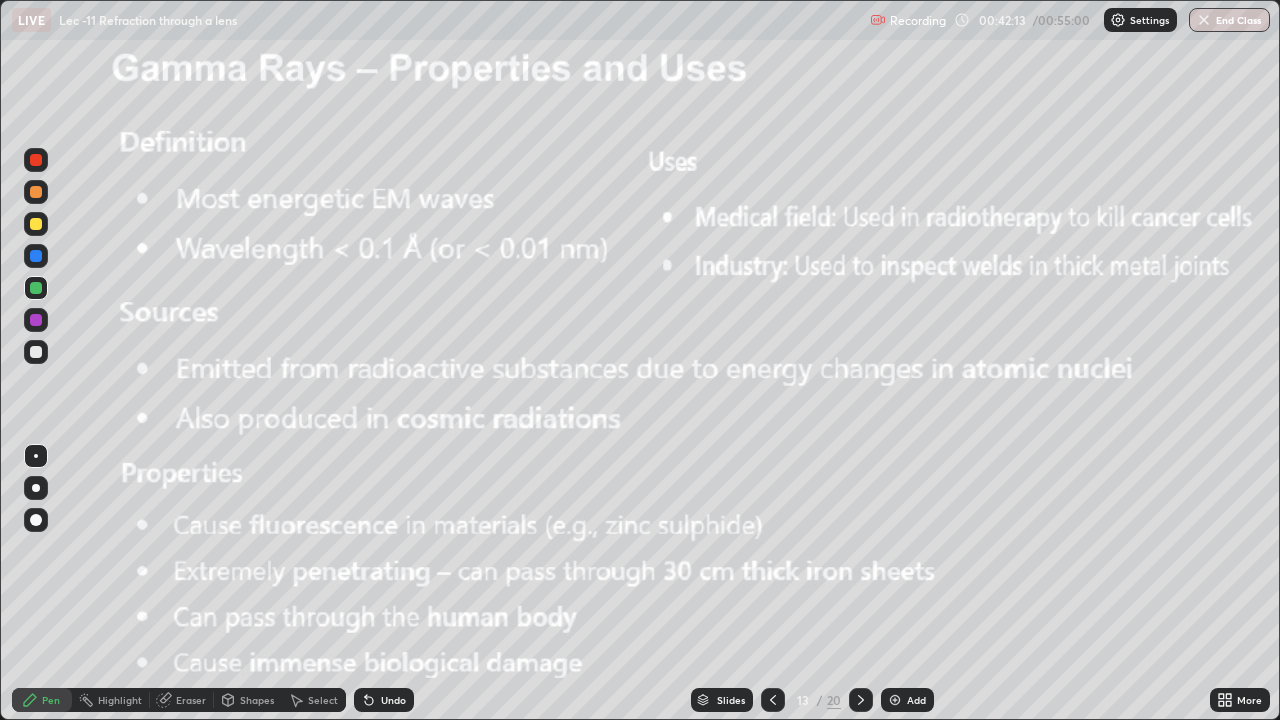 click 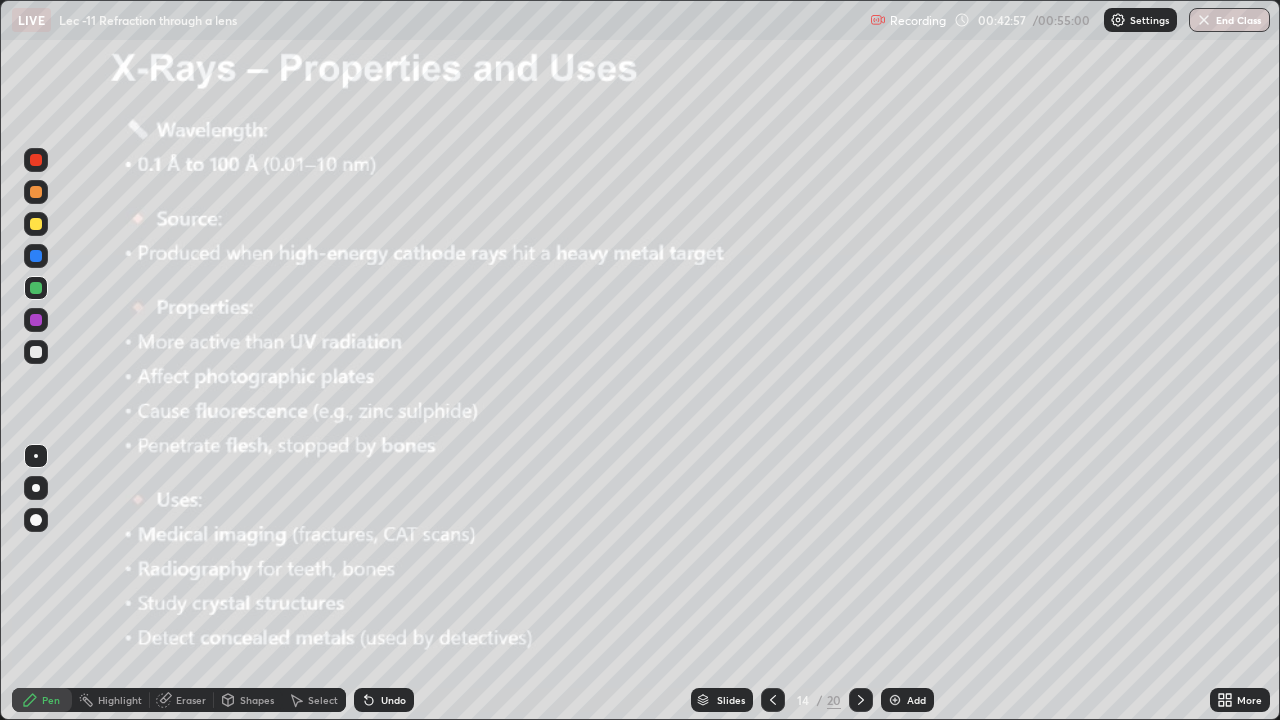 click on "Undo" at bounding box center (393, 700) 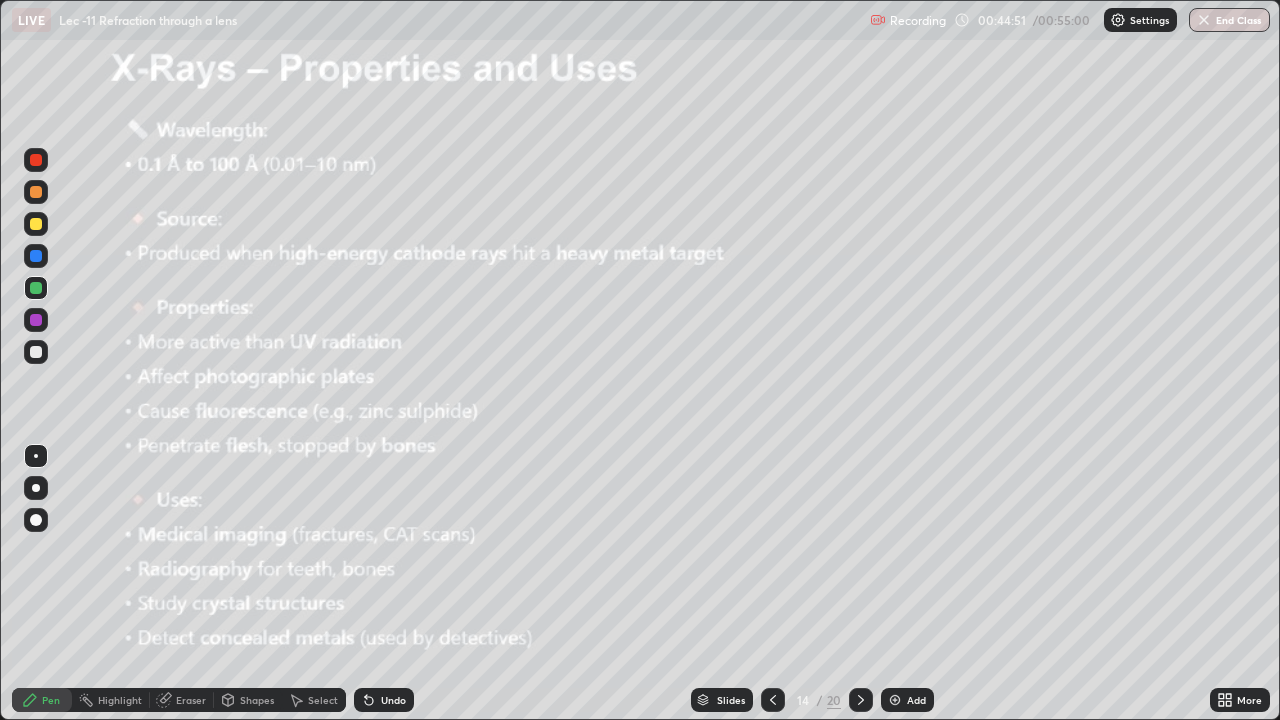 click 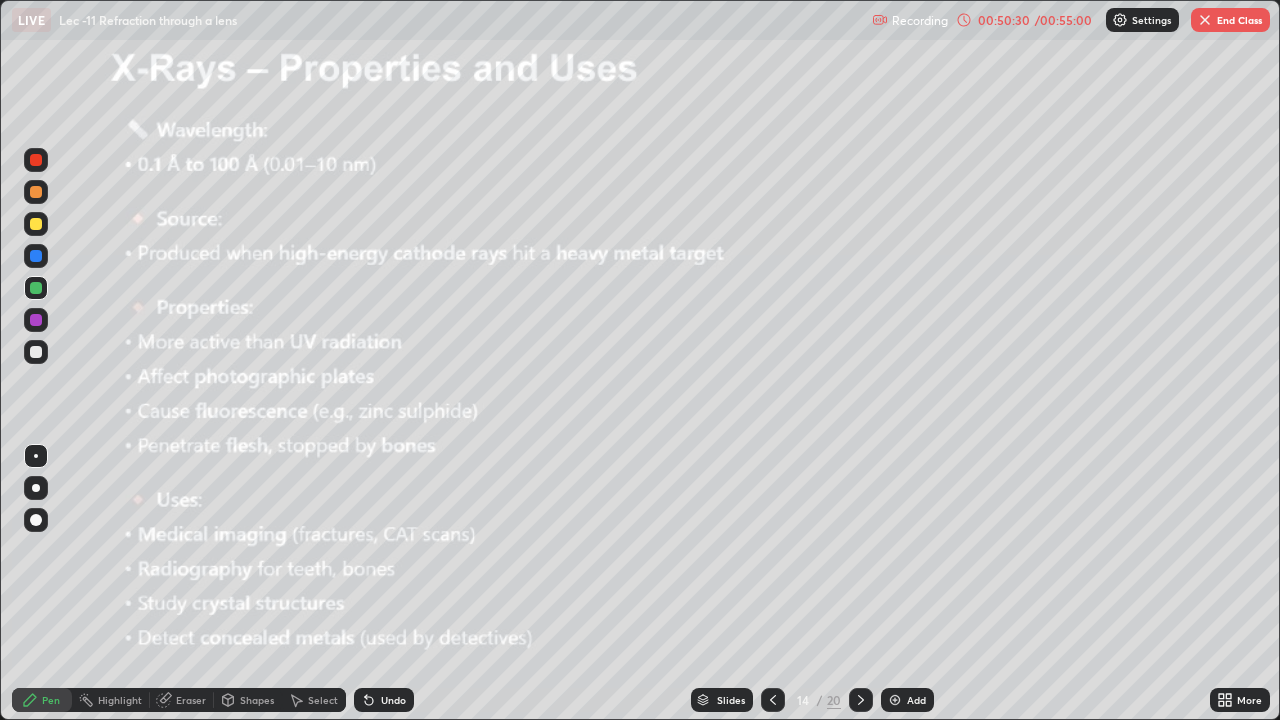 click on "End Class" at bounding box center [1230, 20] 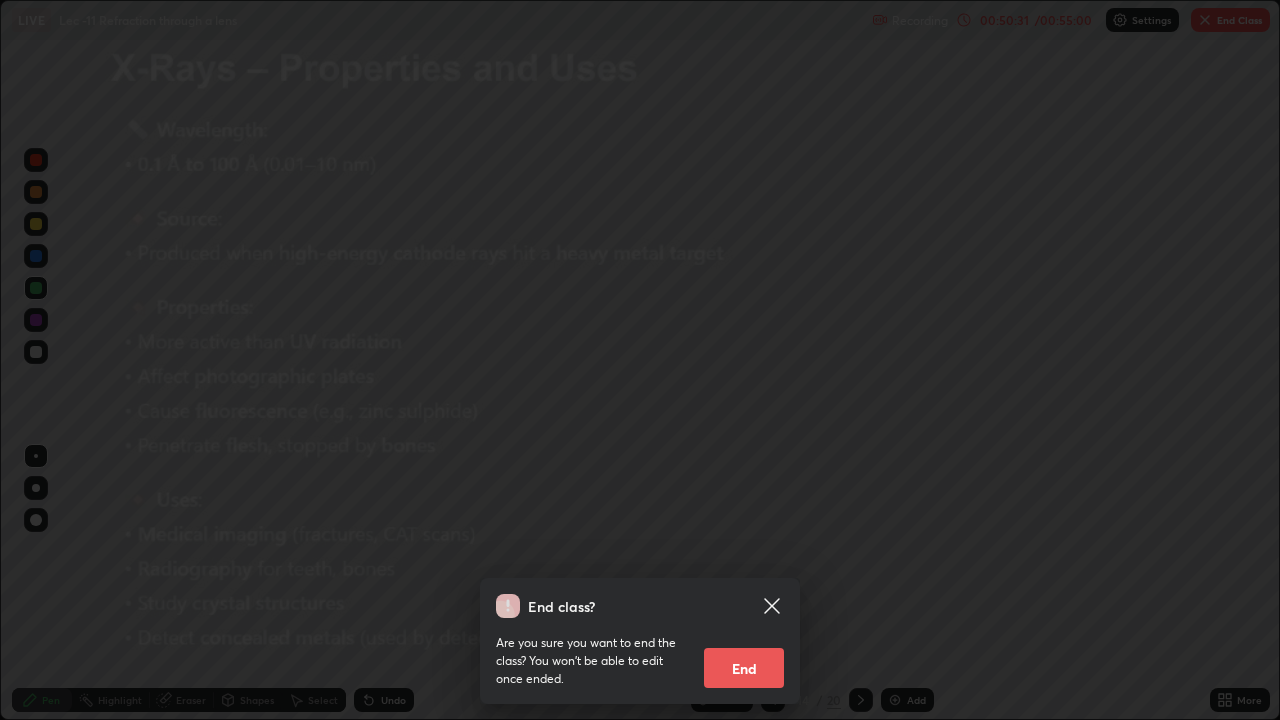 click on "End" at bounding box center [744, 668] 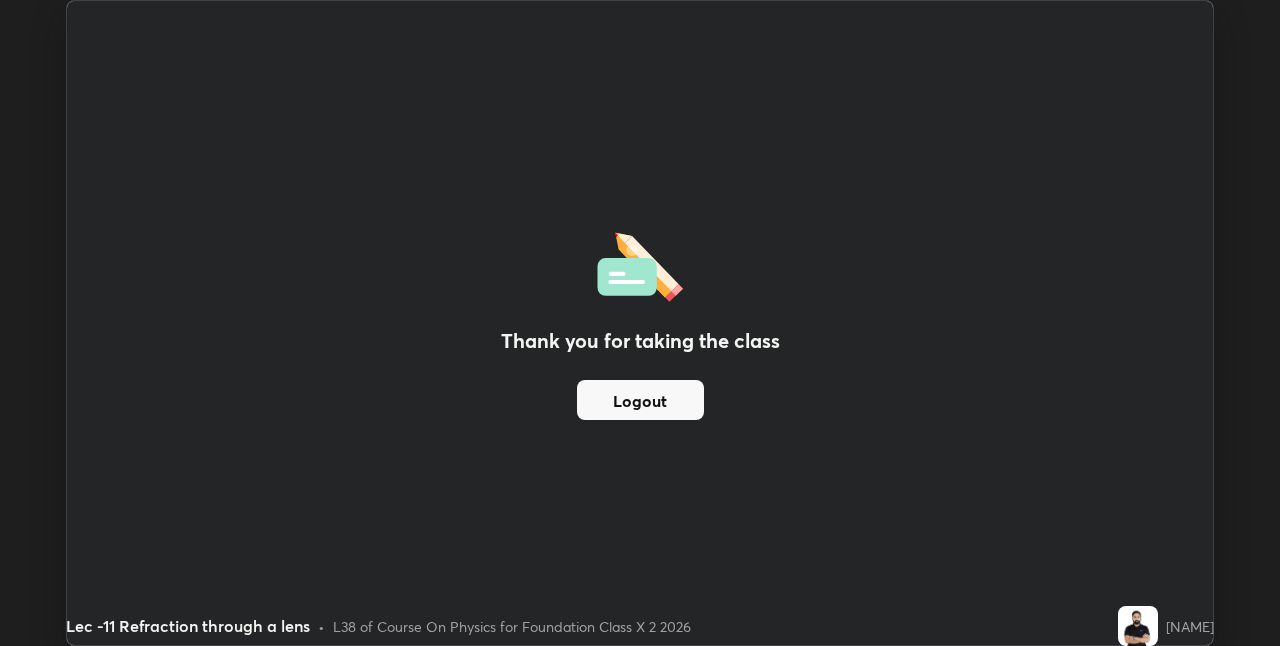 scroll, scrollTop: 646, scrollLeft: 1280, axis: both 